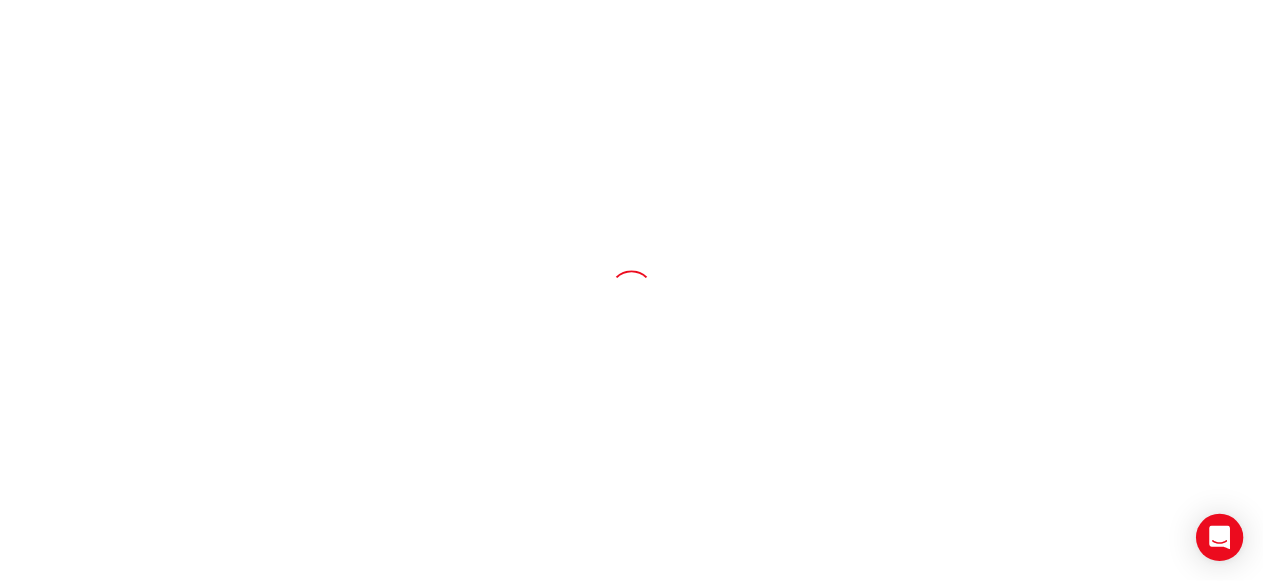 scroll, scrollTop: 0, scrollLeft: 0, axis: both 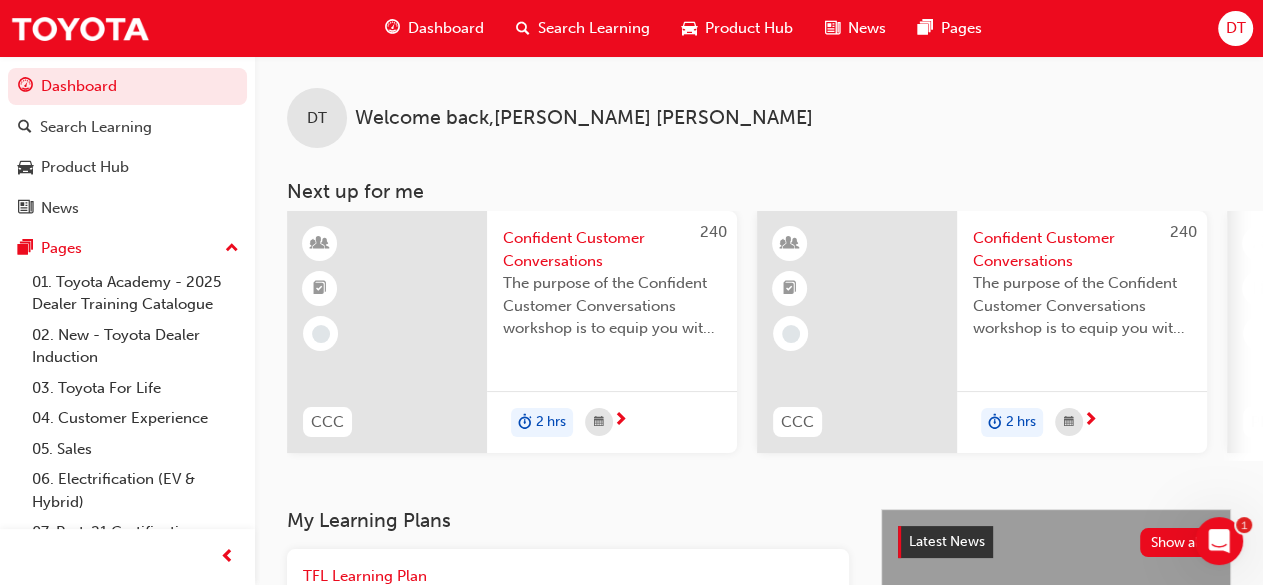 click on "Search Learning" at bounding box center (594, 28) 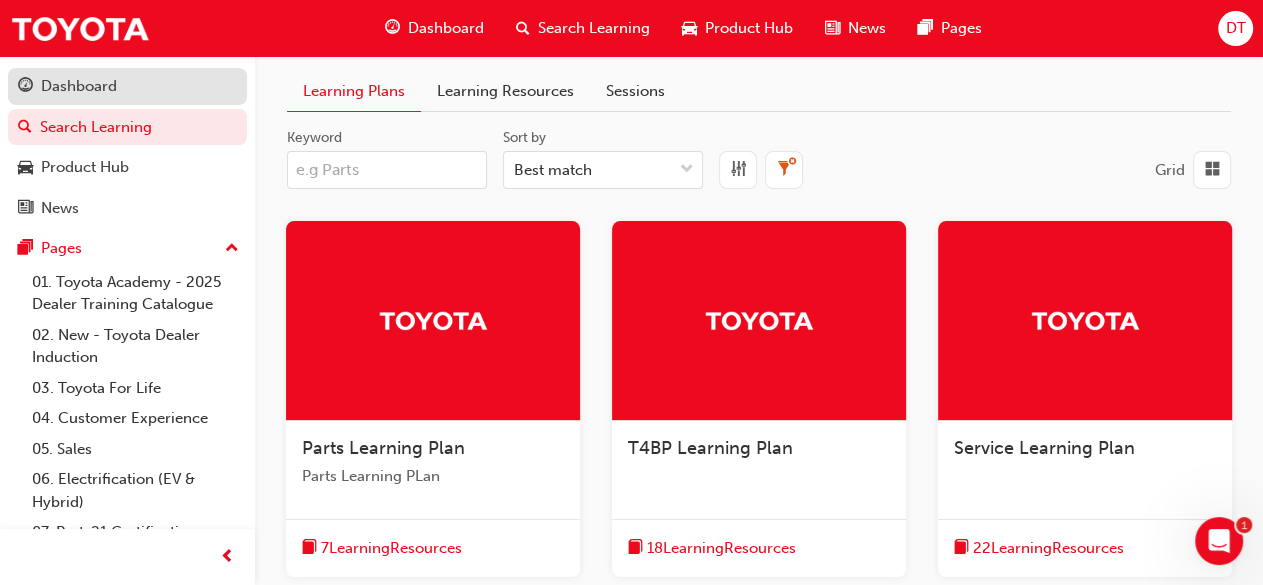 click on "Dashboard" at bounding box center (79, 86) 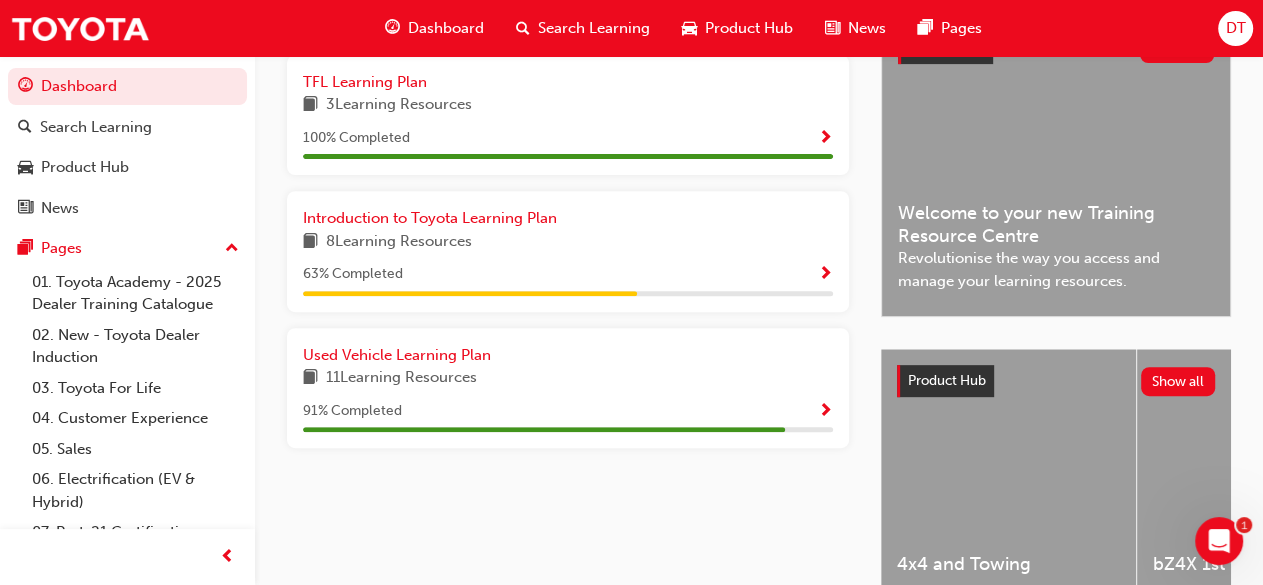 scroll, scrollTop: 500, scrollLeft: 0, axis: vertical 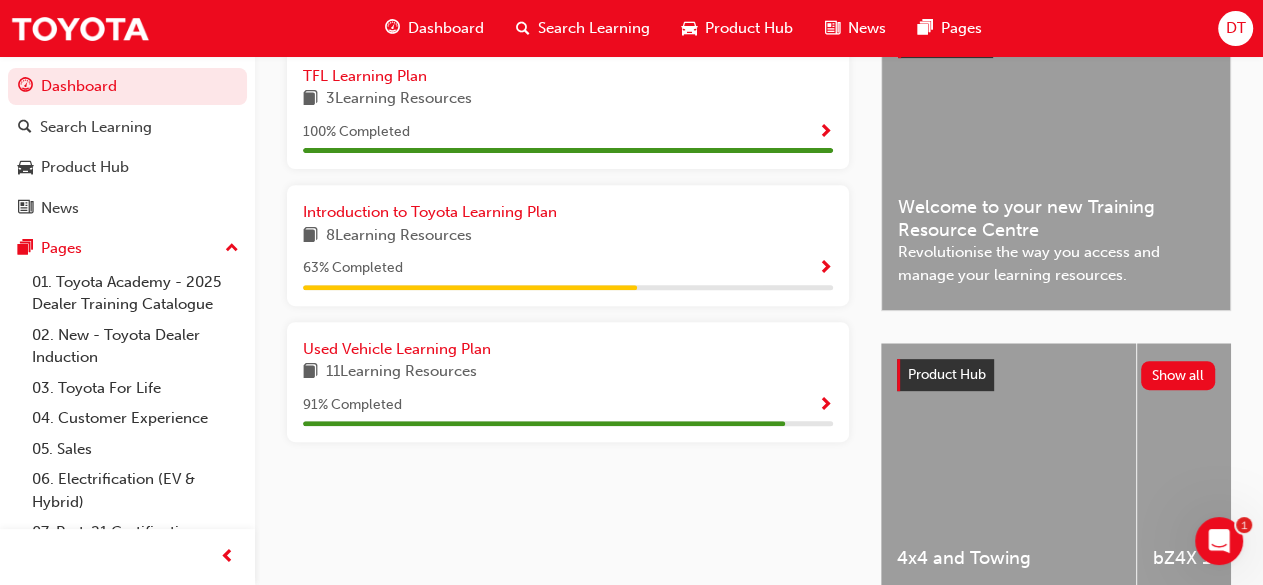click at bounding box center (825, 269) 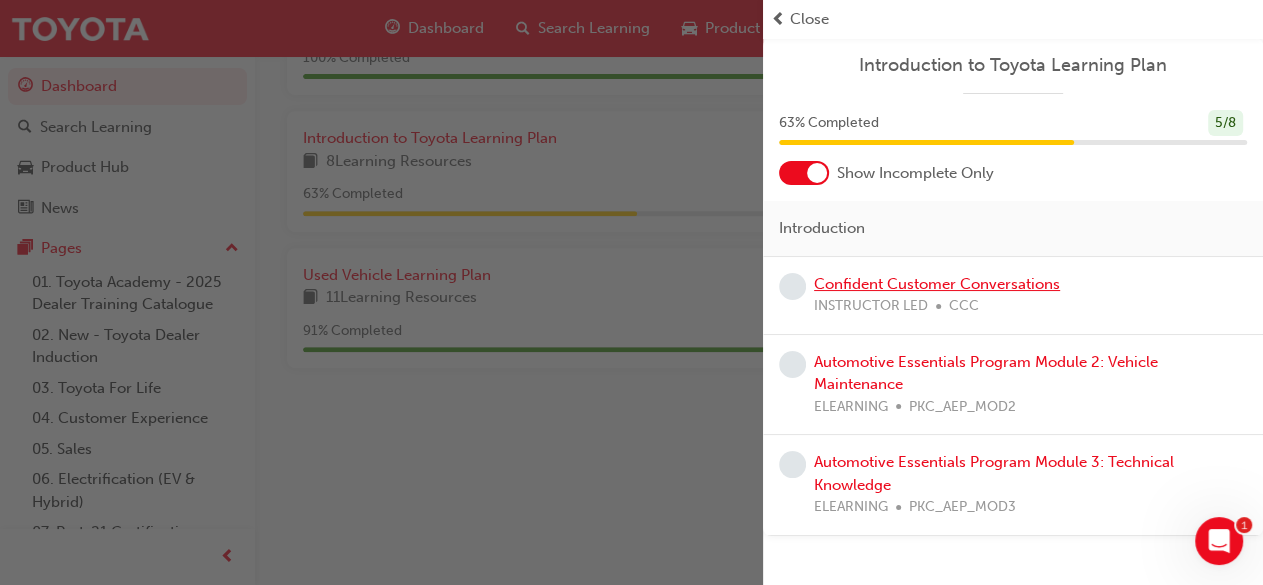 scroll, scrollTop: 606, scrollLeft: 0, axis: vertical 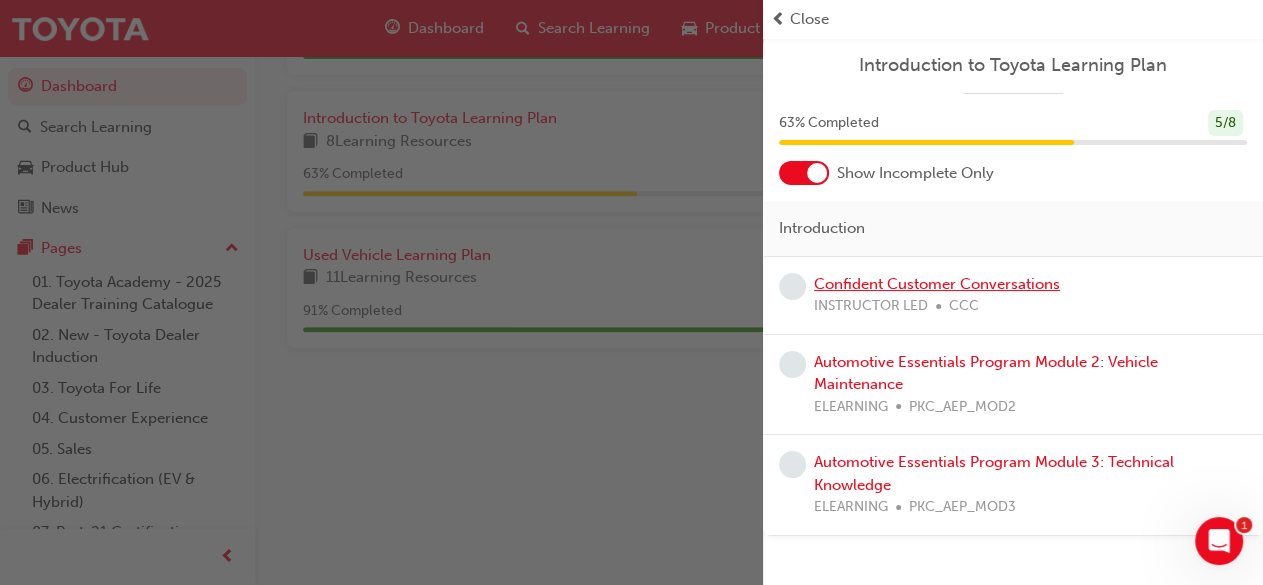 click on "Confident Customer Conversations" at bounding box center [937, 284] 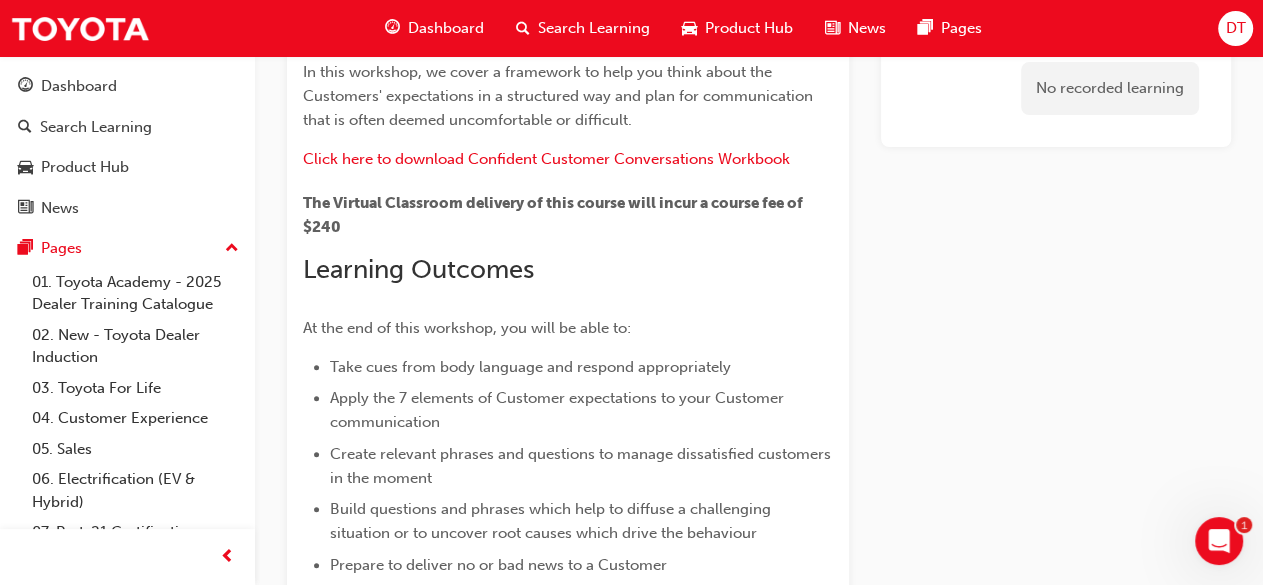 scroll, scrollTop: 0, scrollLeft: 0, axis: both 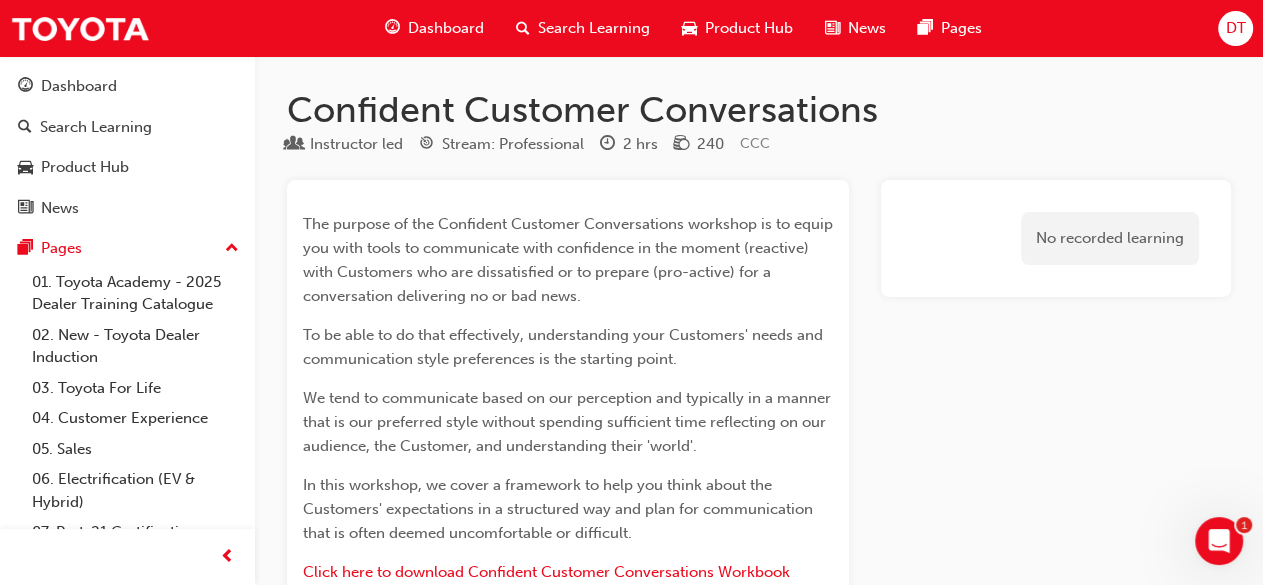 click on "No recorded learning" at bounding box center [1110, 238] 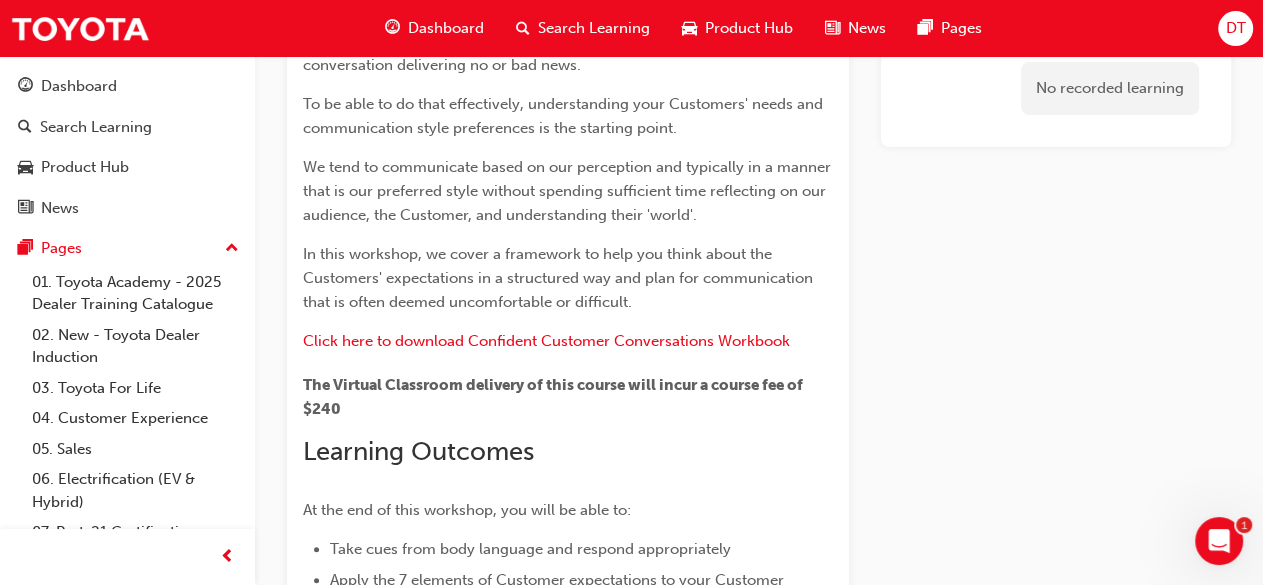 scroll, scrollTop: 250, scrollLeft: 0, axis: vertical 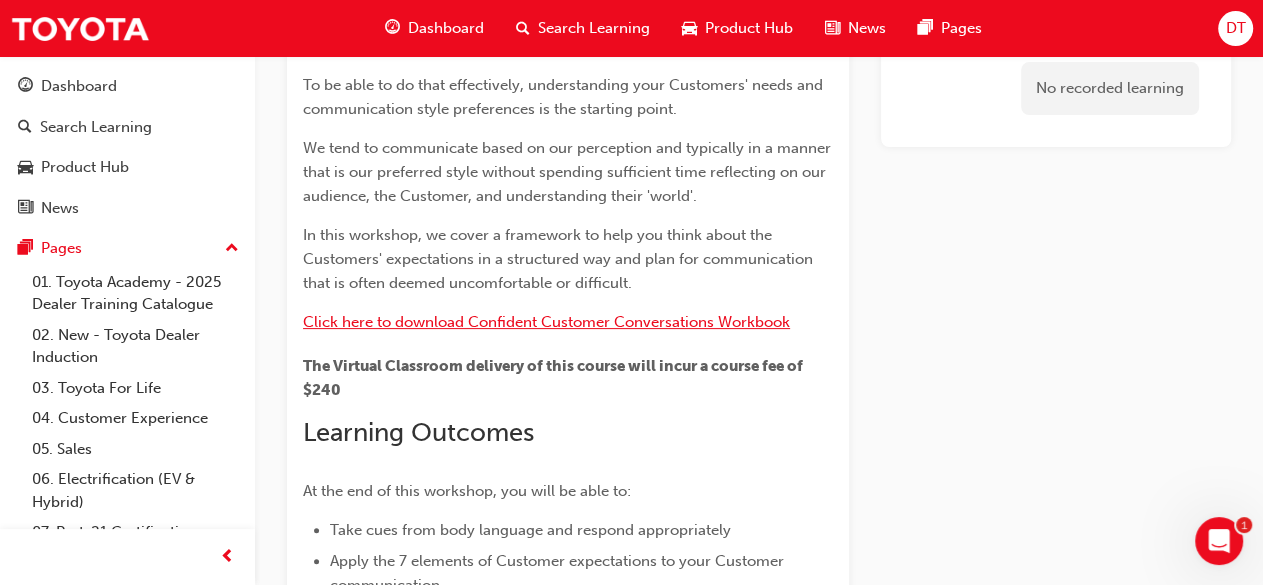 click on "Click here to download Confident Customer Conversations Workbook" at bounding box center (546, 322) 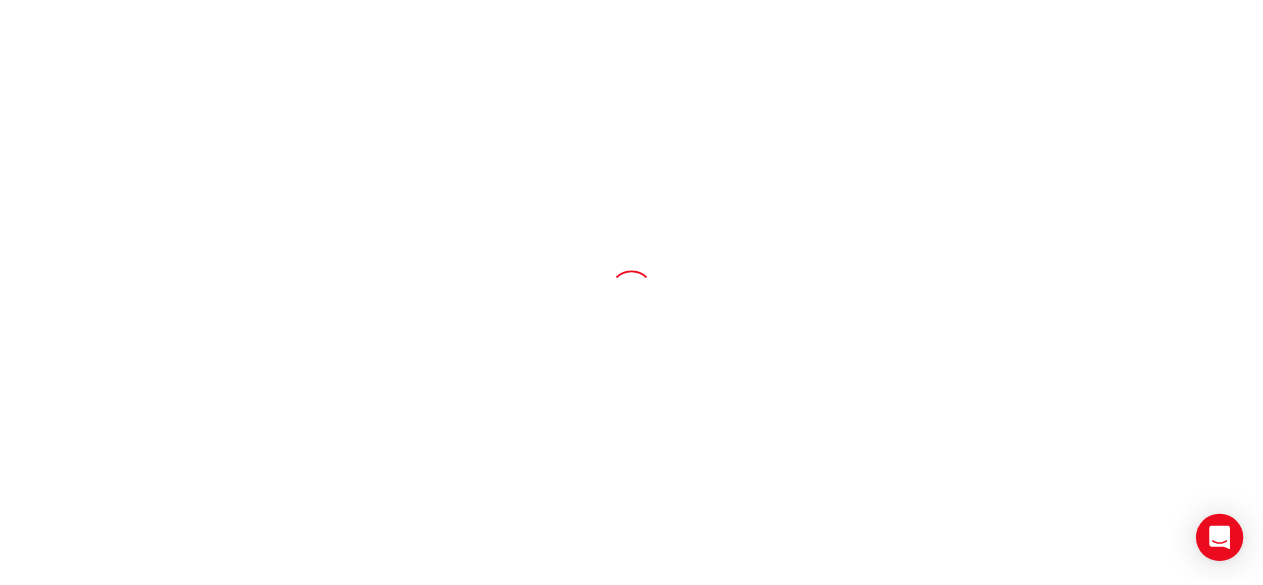 scroll, scrollTop: 0, scrollLeft: 0, axis: both 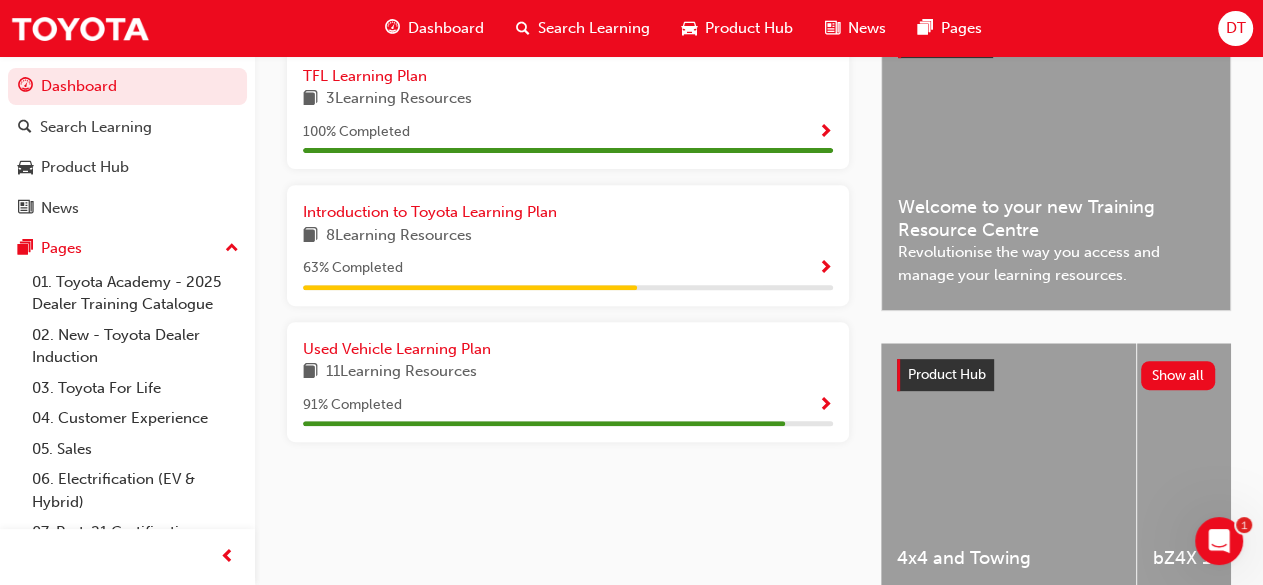 click at bounding box center [825, 406] 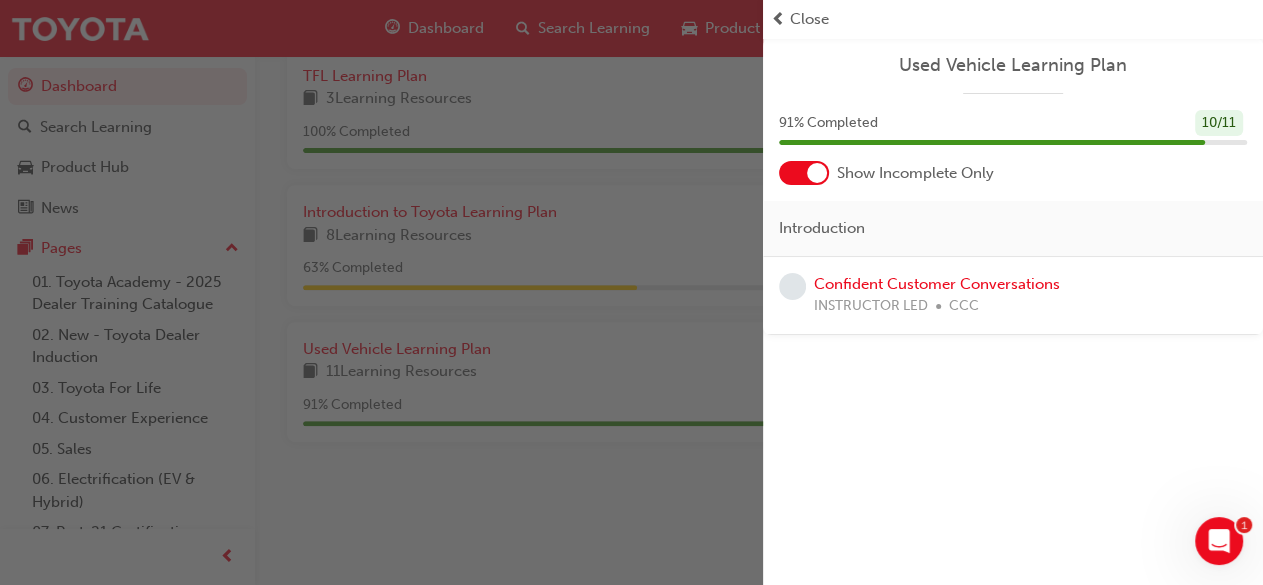click on "Close" at bounding box center [809, 19] 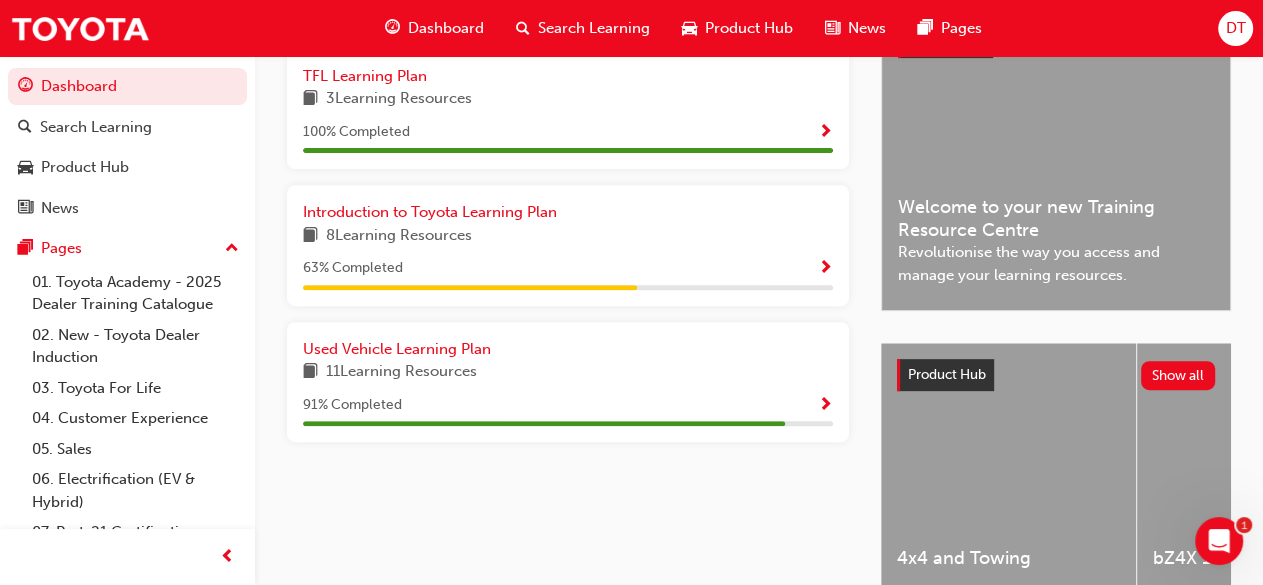 click at bounding box center (825, 269) 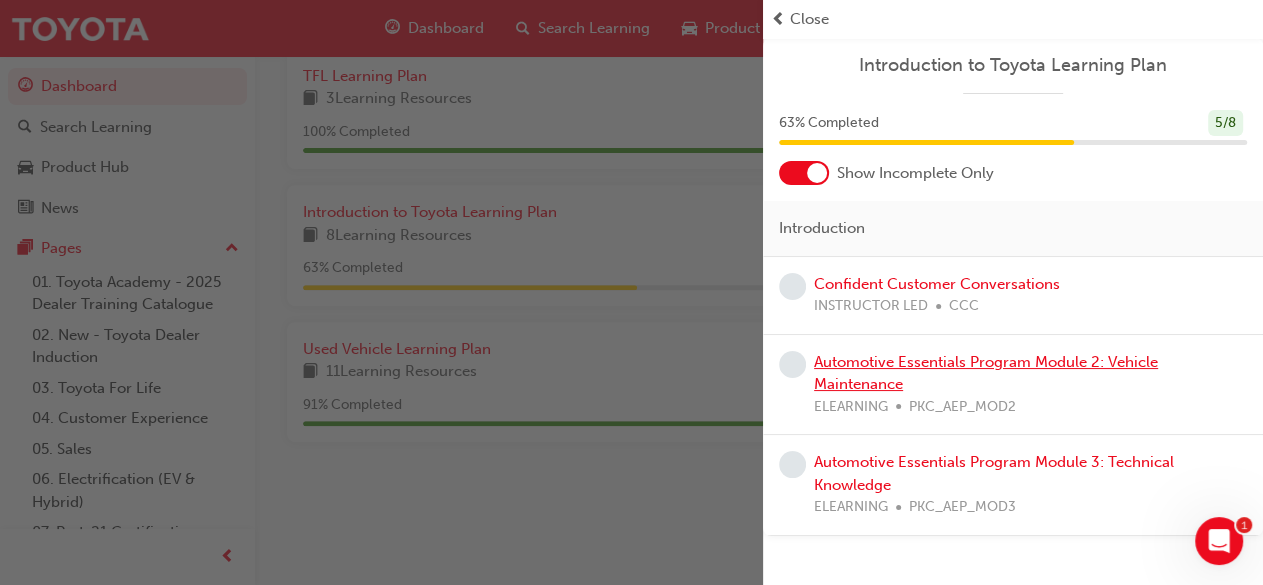 scroll, scrollTop: 606, scrollLeft: 0, axis: vertical 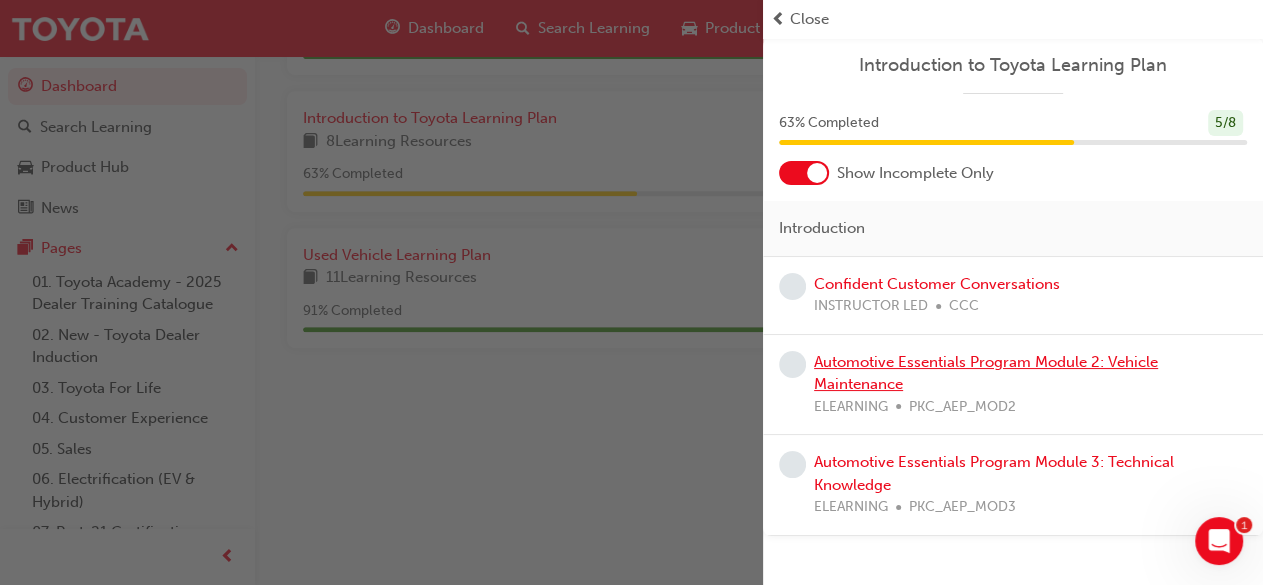 click on "Automotive Essentials Program Module 2: Vehicle Maintenance" at bounding box center [986, 373] 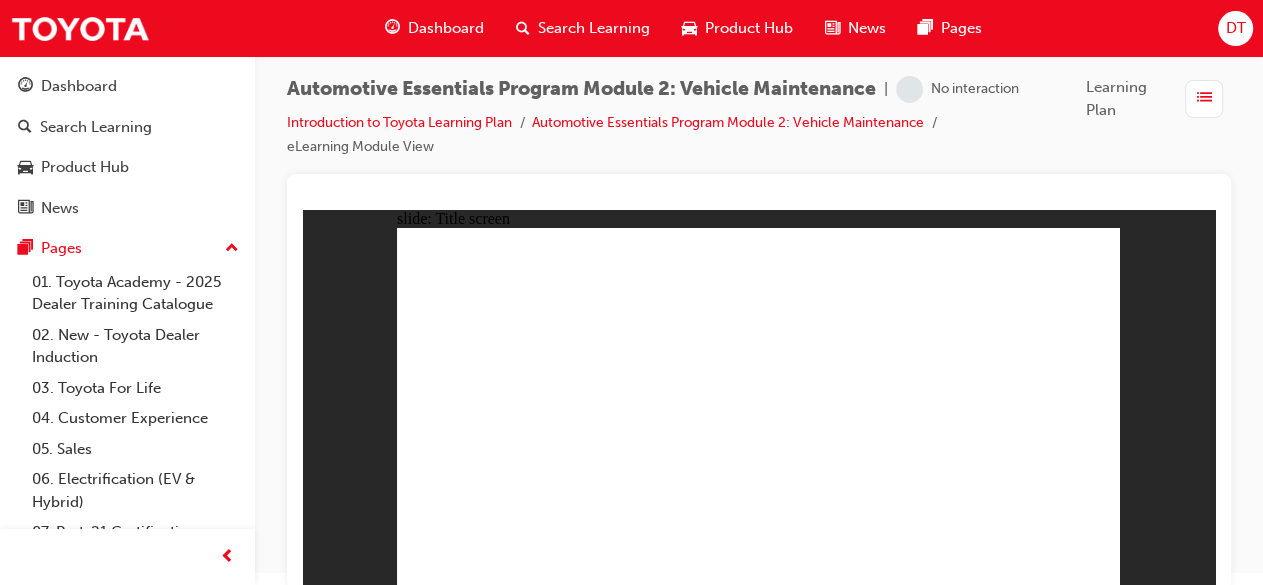 scroll, scrollTop: 19, scrollLeft: 0, axis: vertical 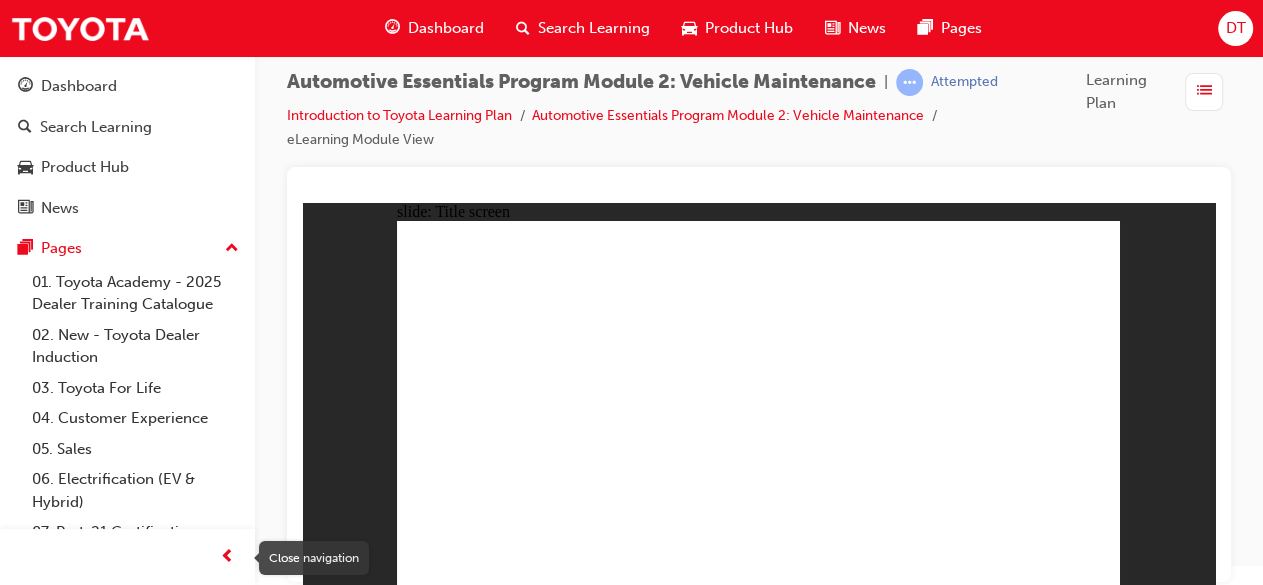 click at bounding box center [227, 557] 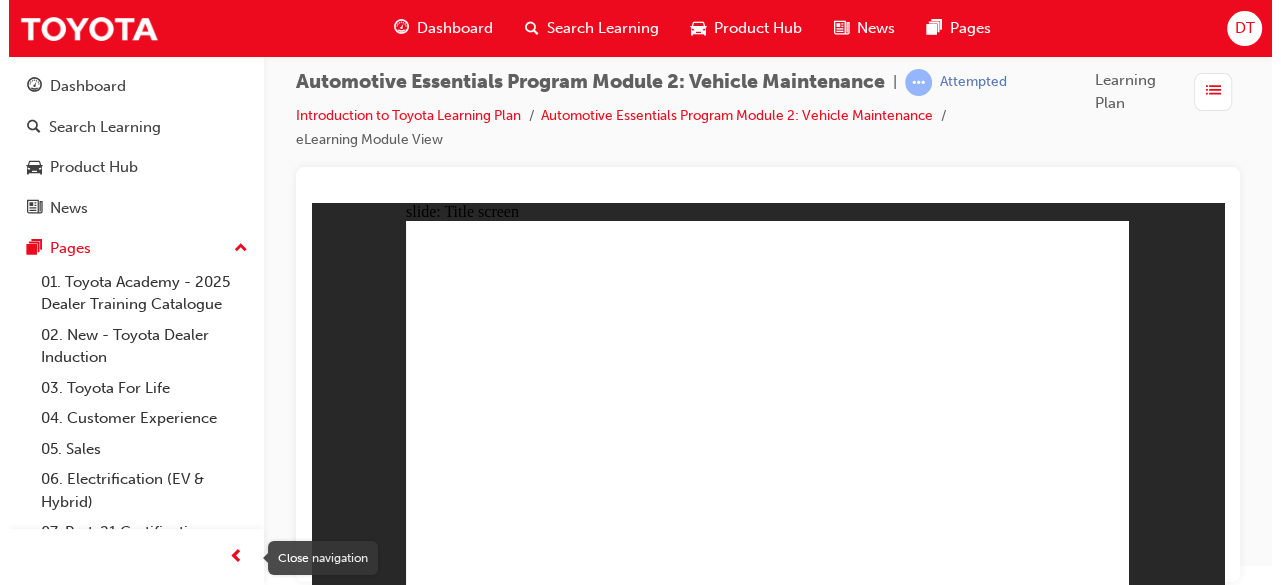 scroll, scrollTop: 0, scrollLeft: 0, axis: both 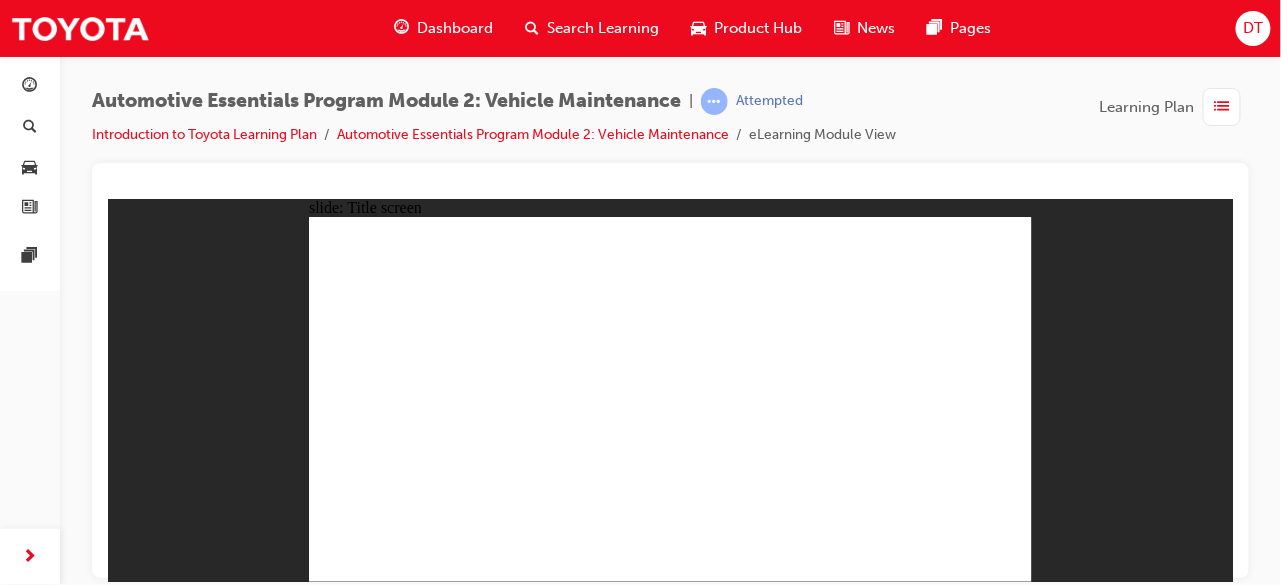 click 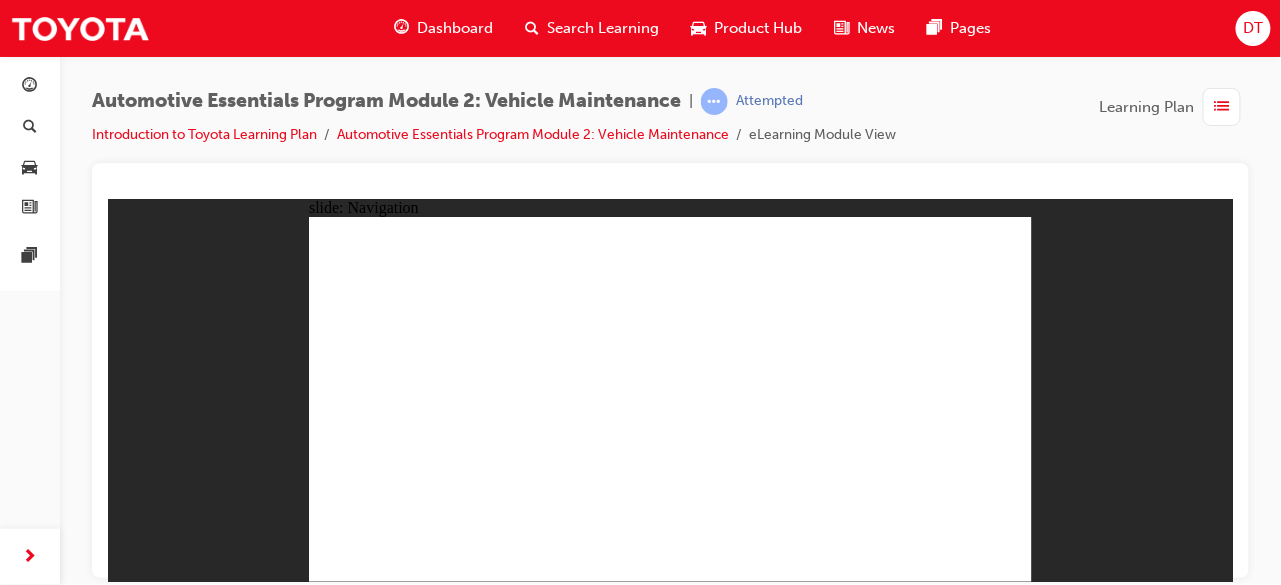 click 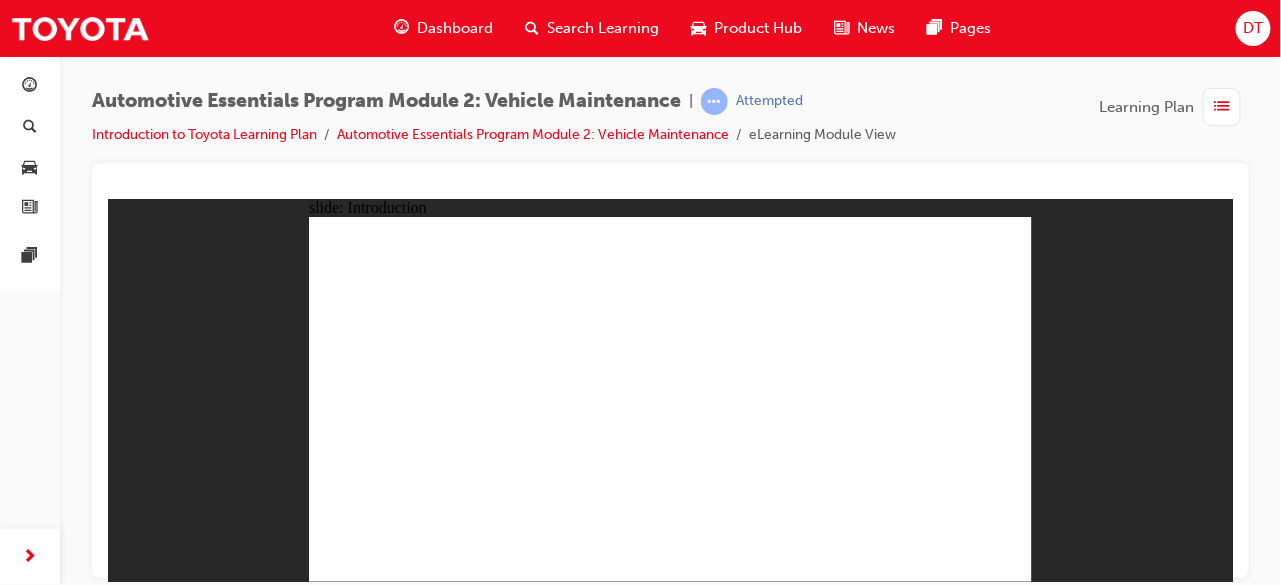 click 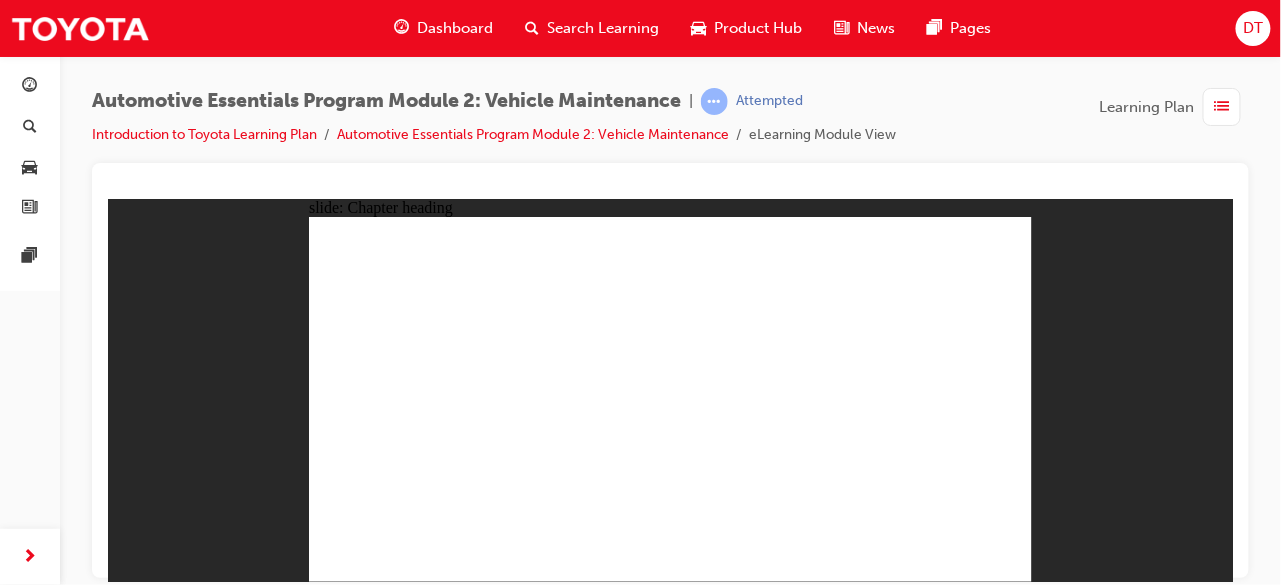 click 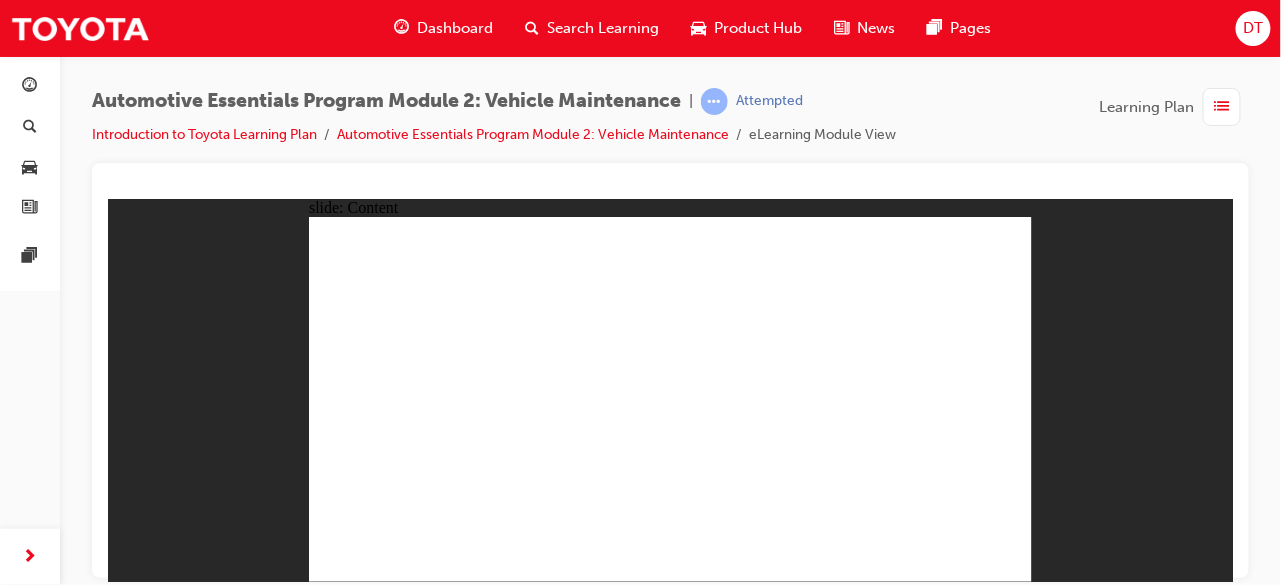 click 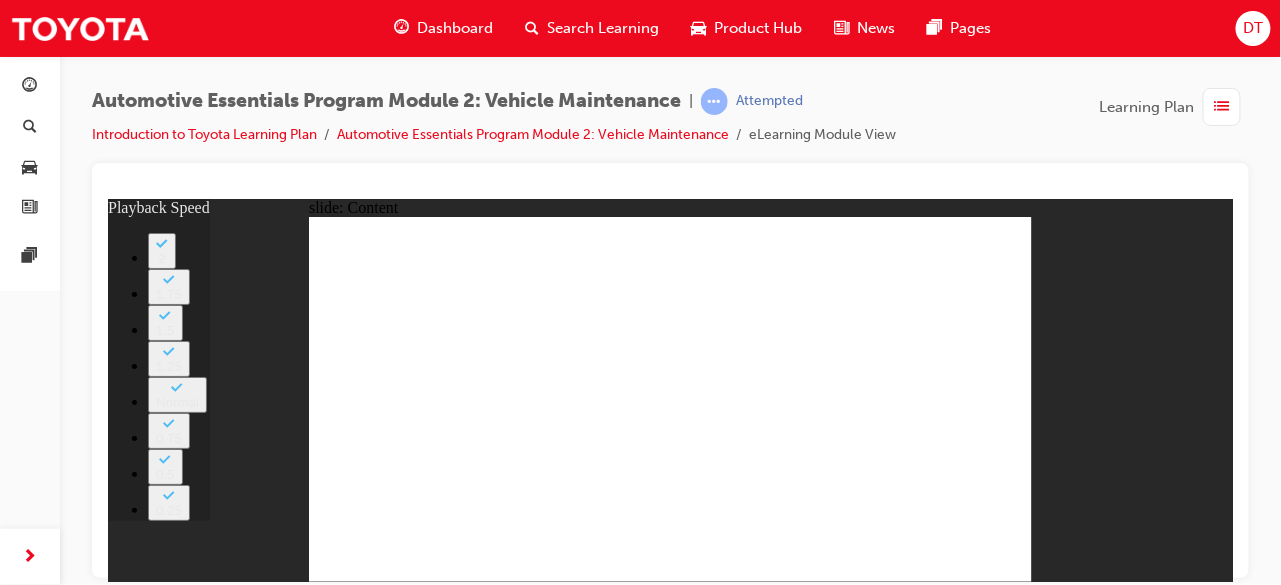 click 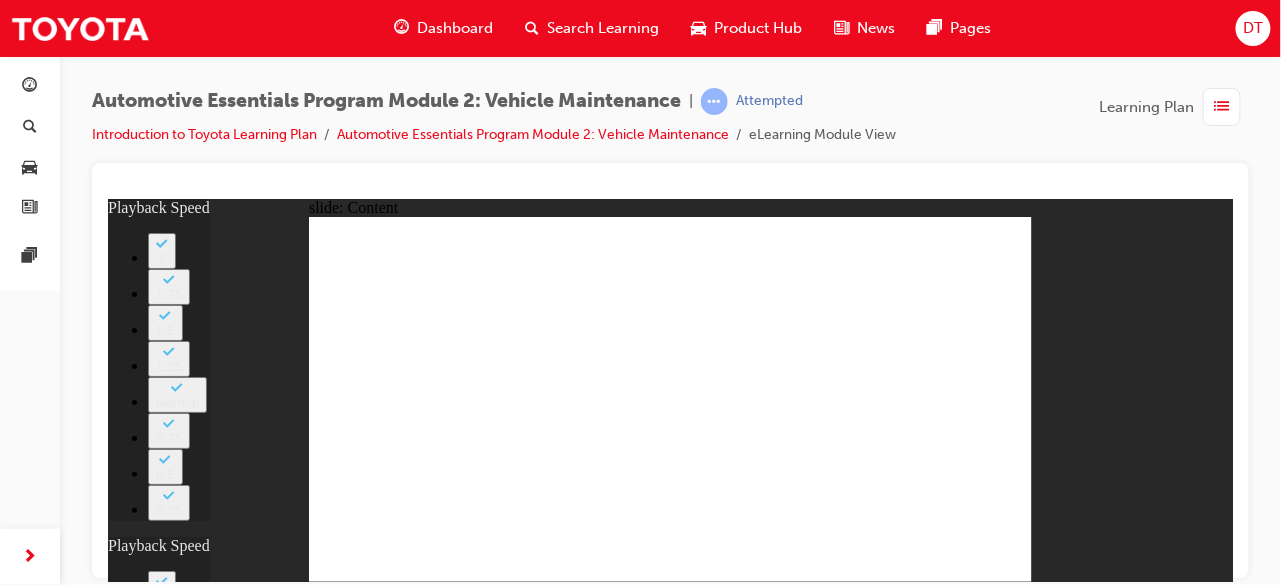 click 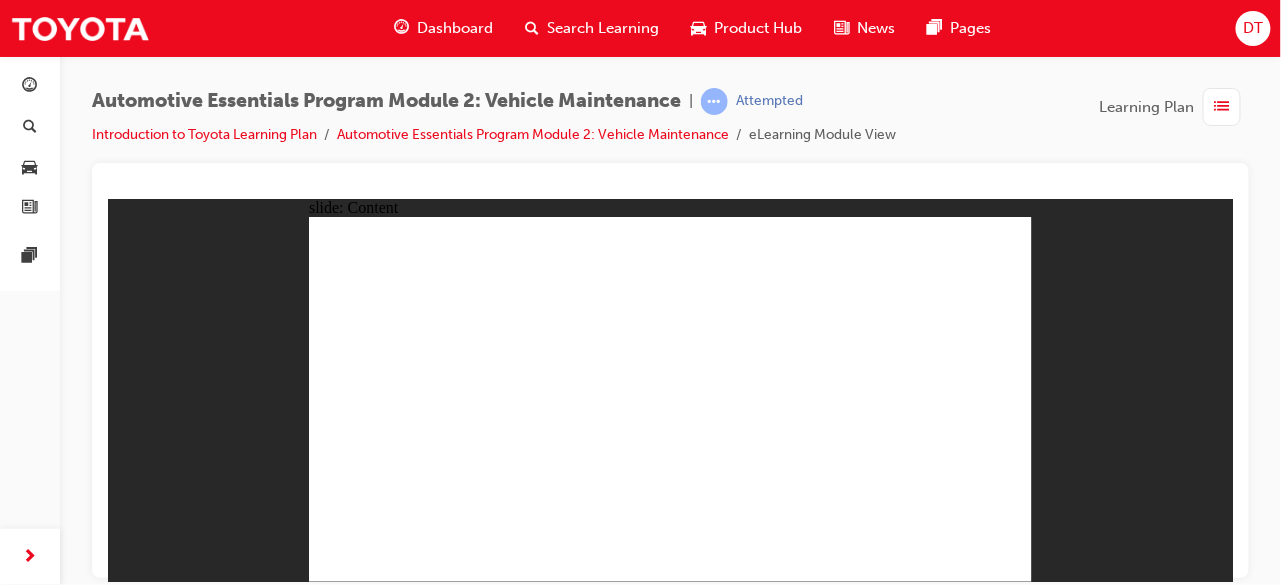 click 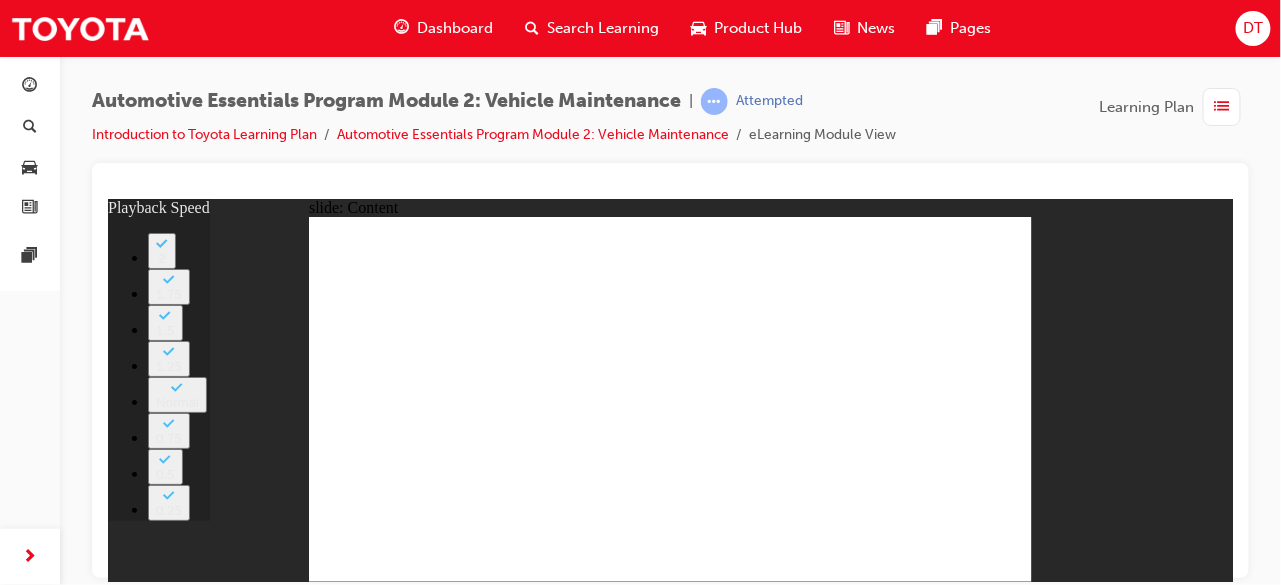 click 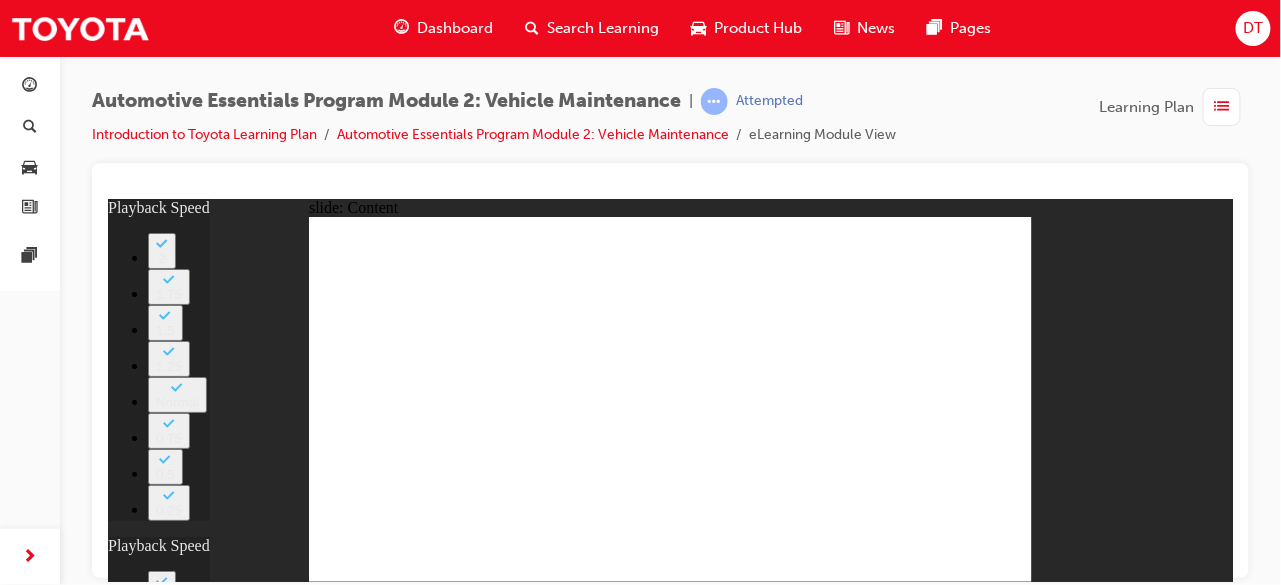 click 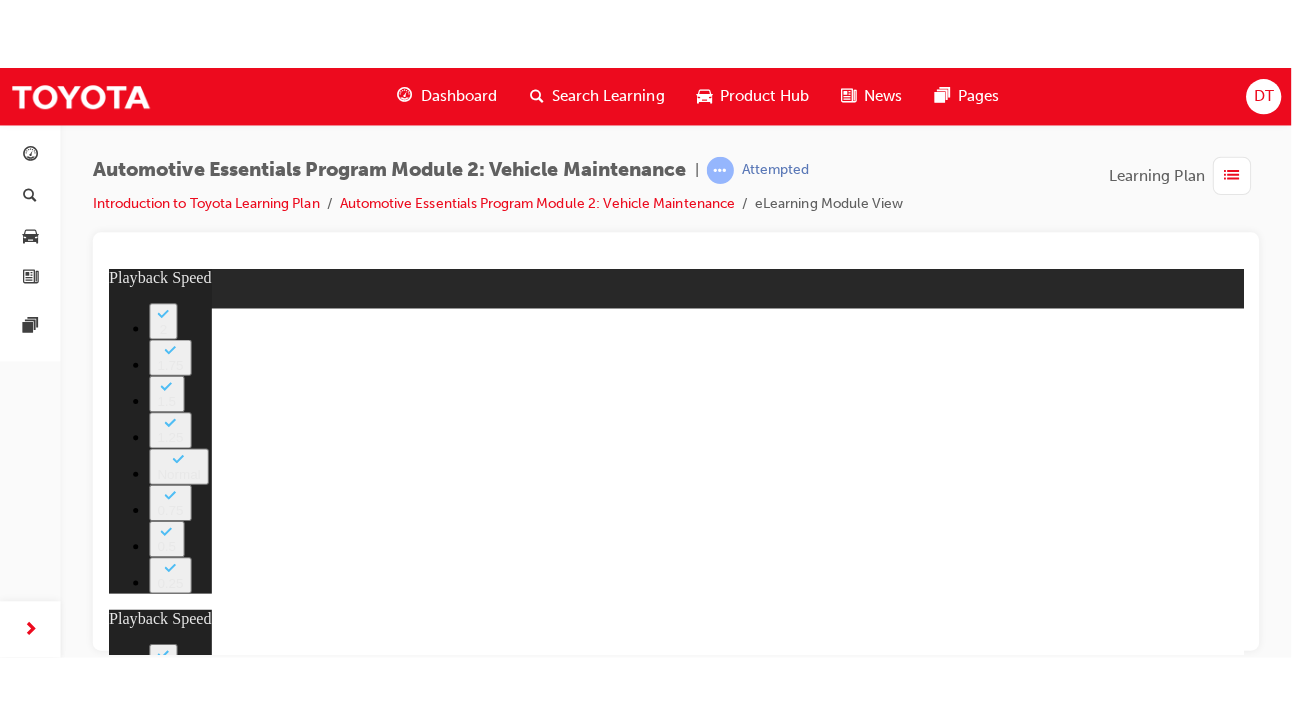 type on "8" 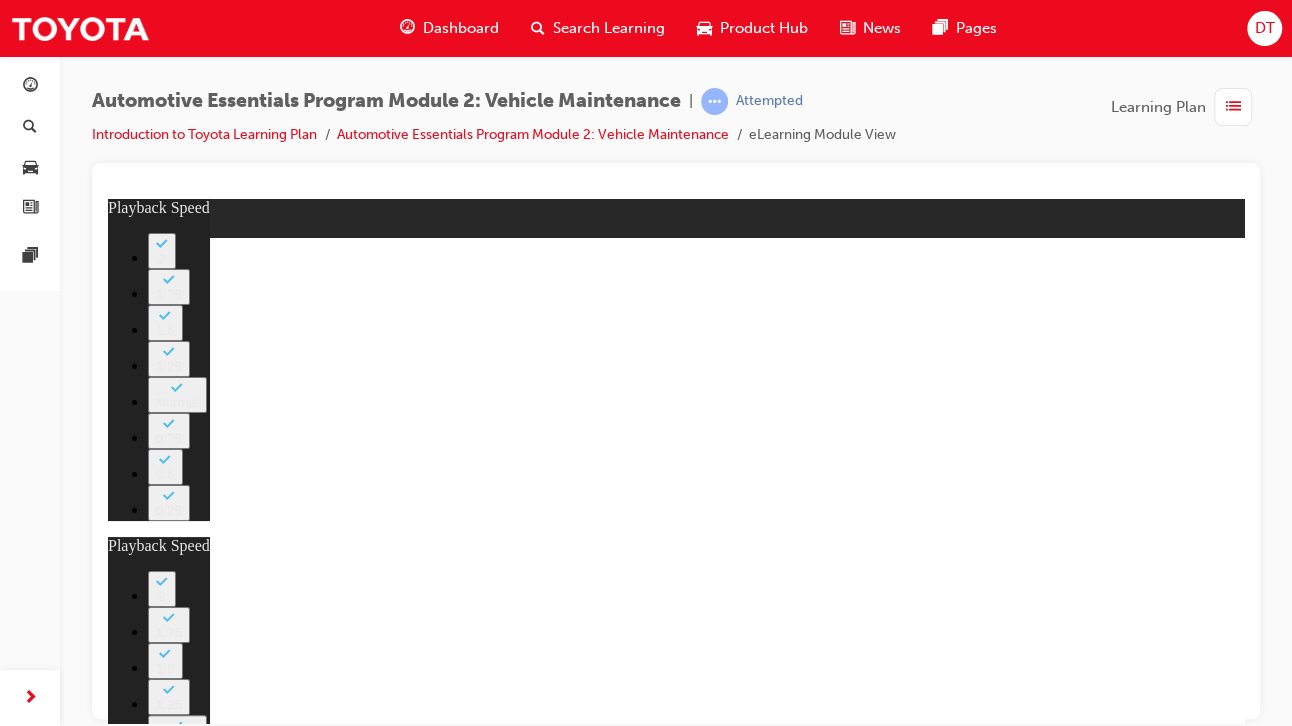 type on "8" 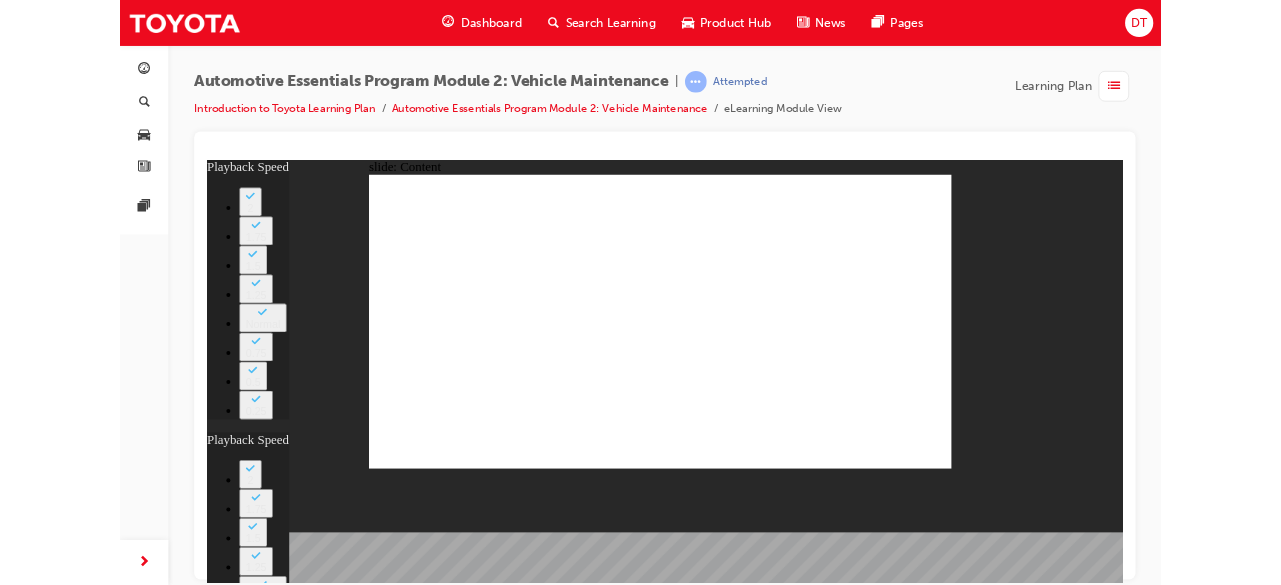 type on "8" 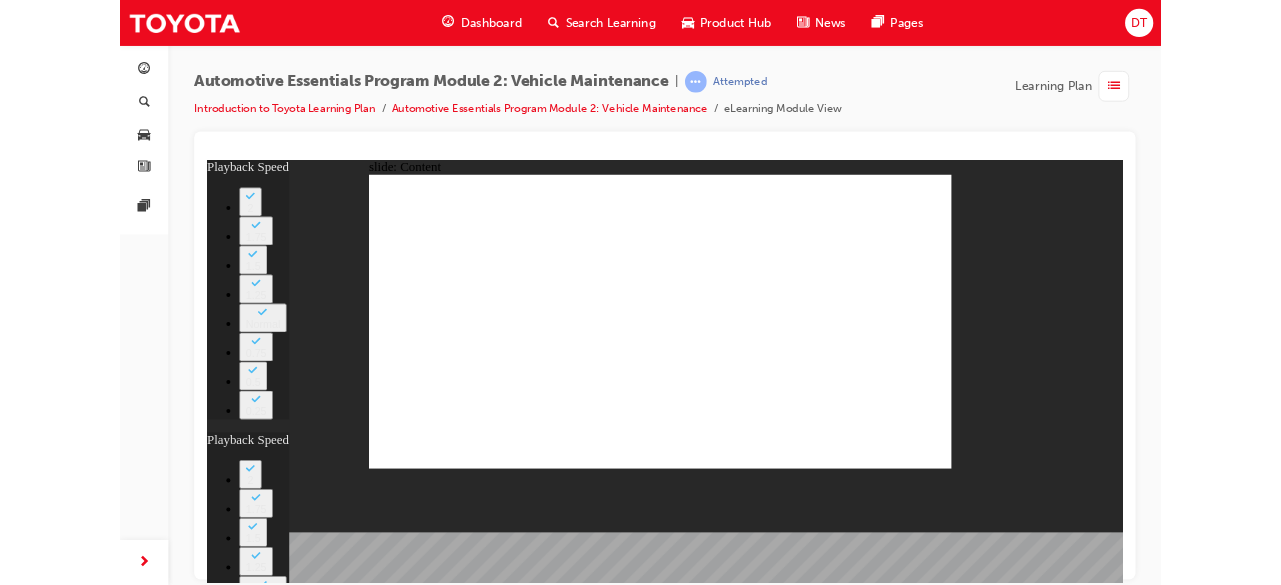 type on "27" 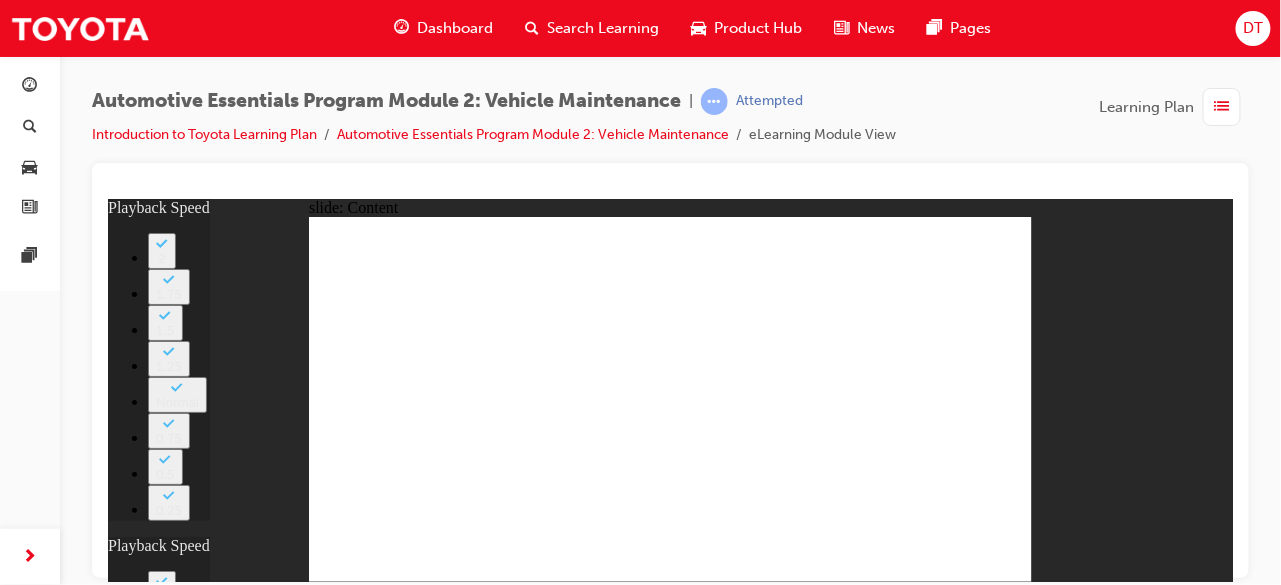 click 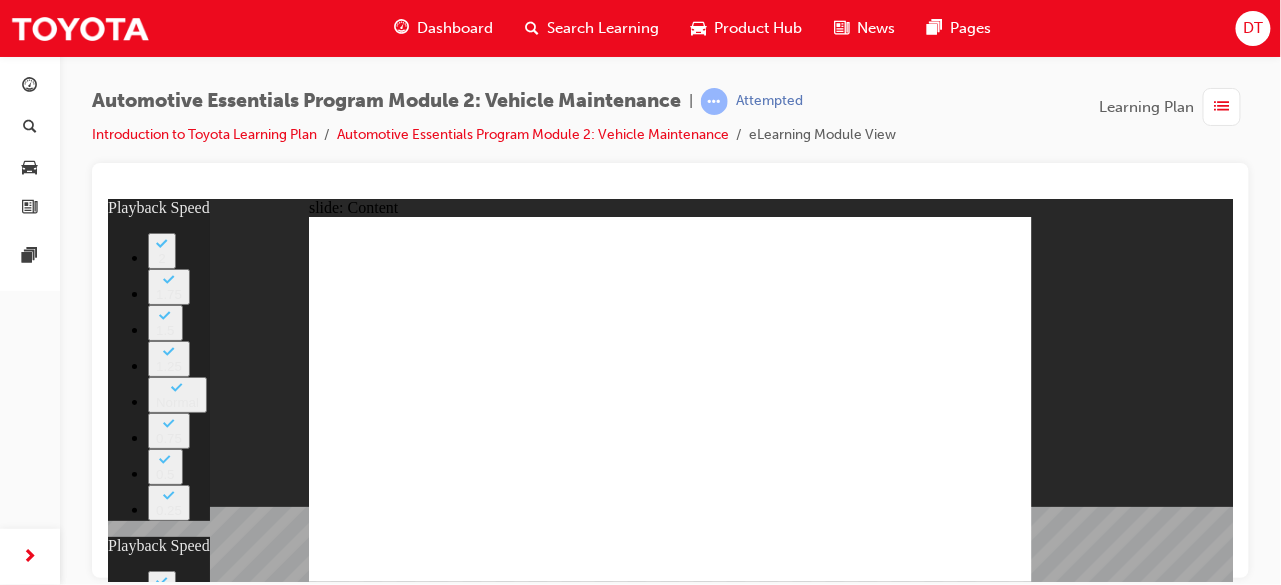 click 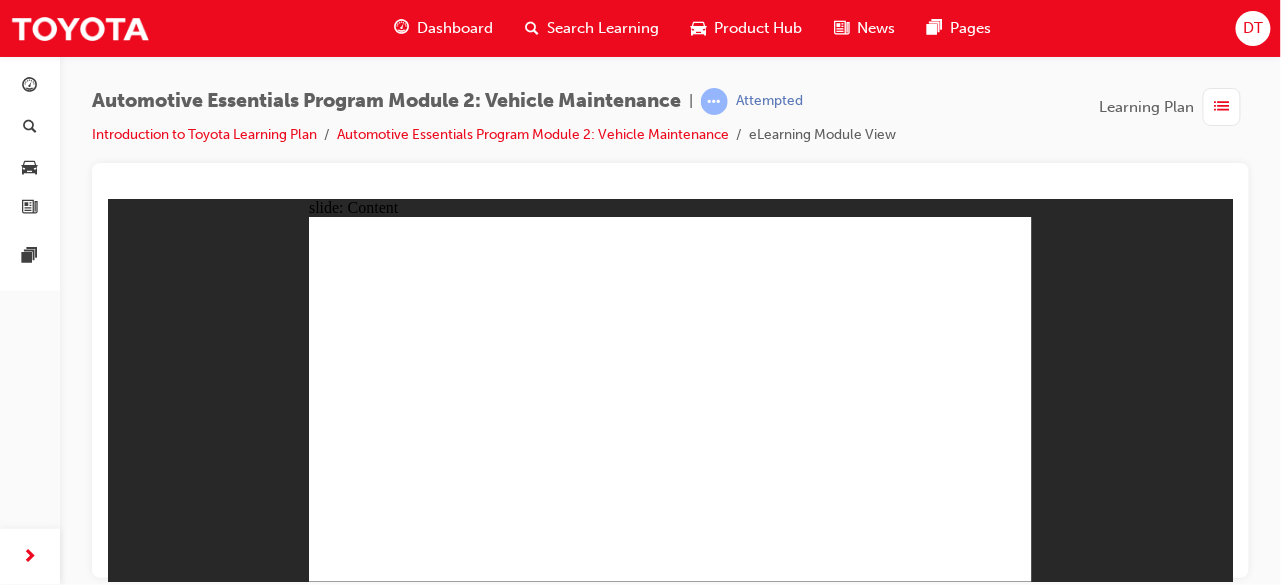 click 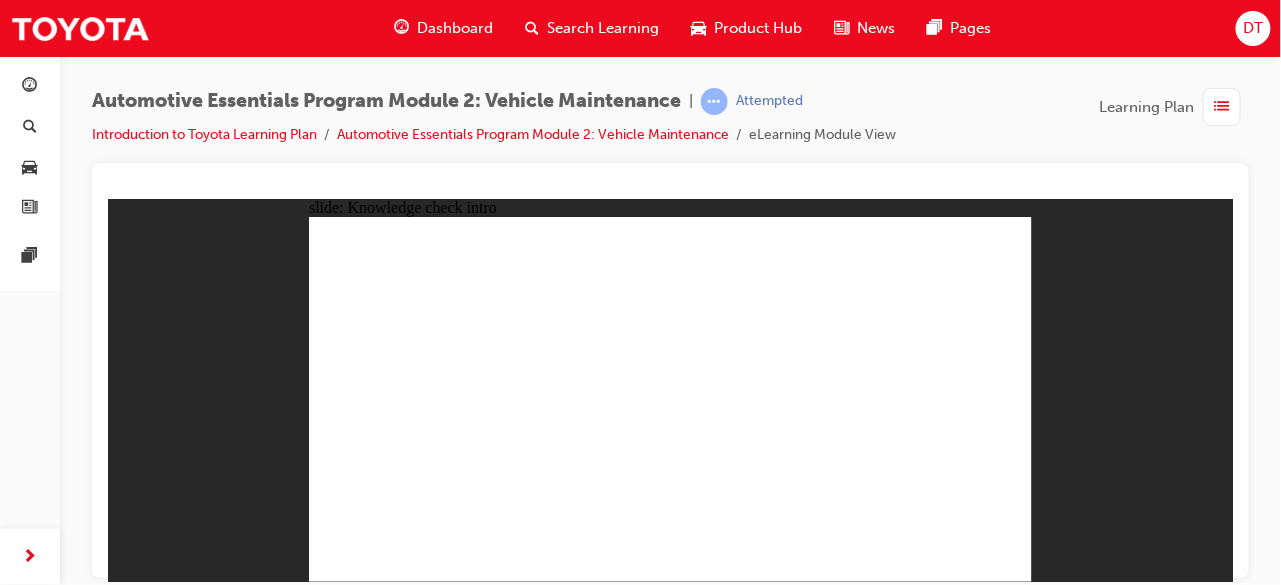 click 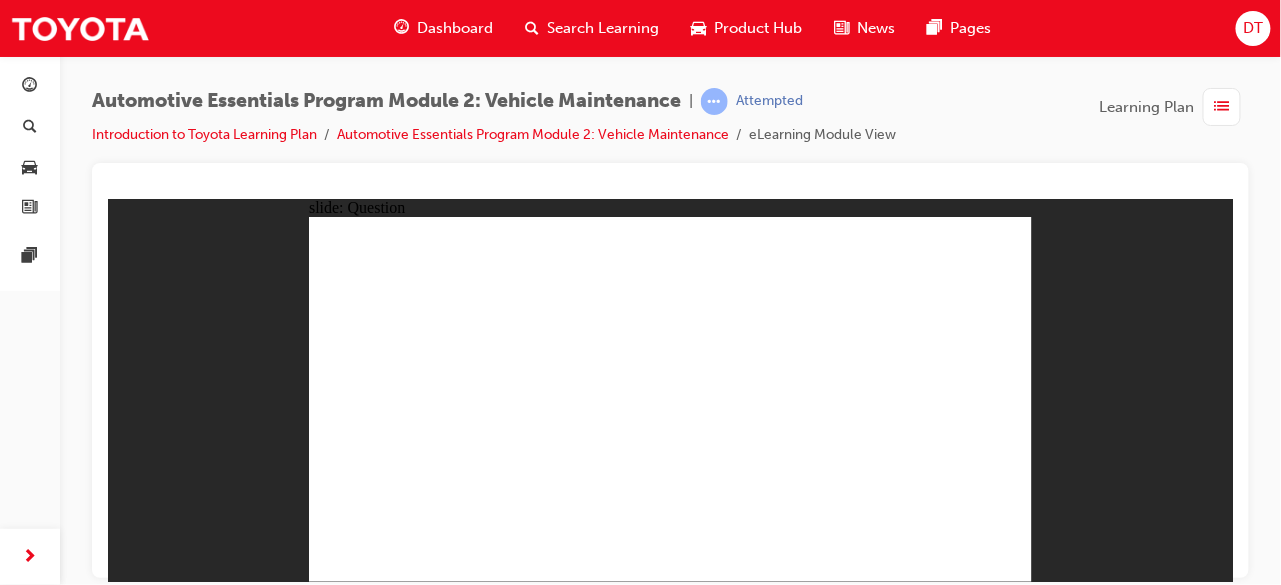 click 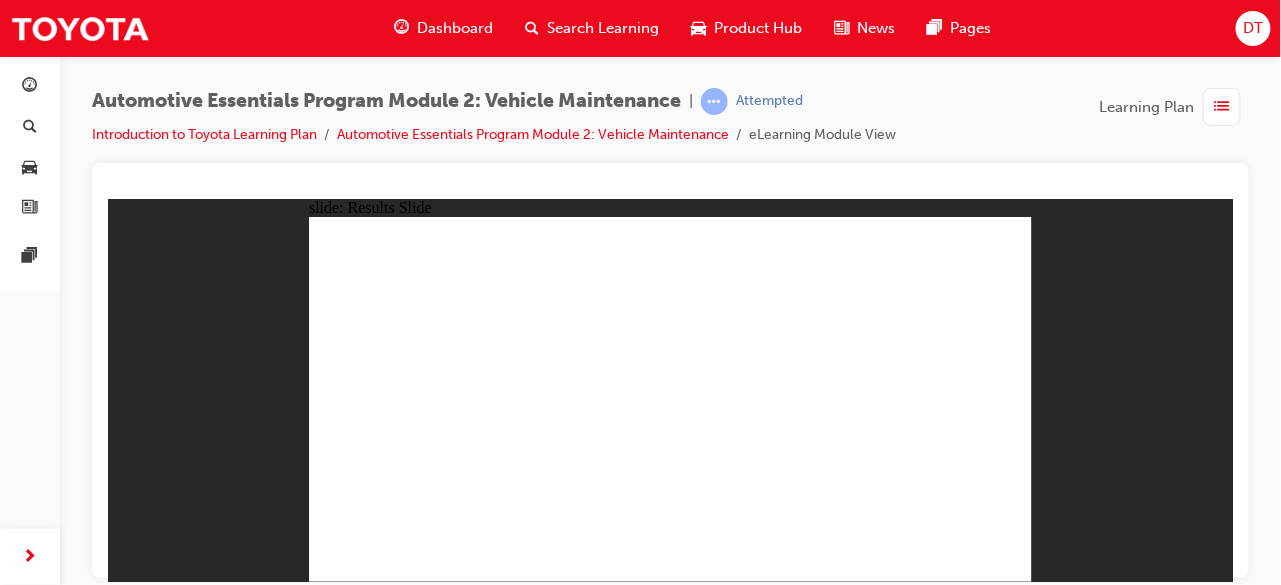 click 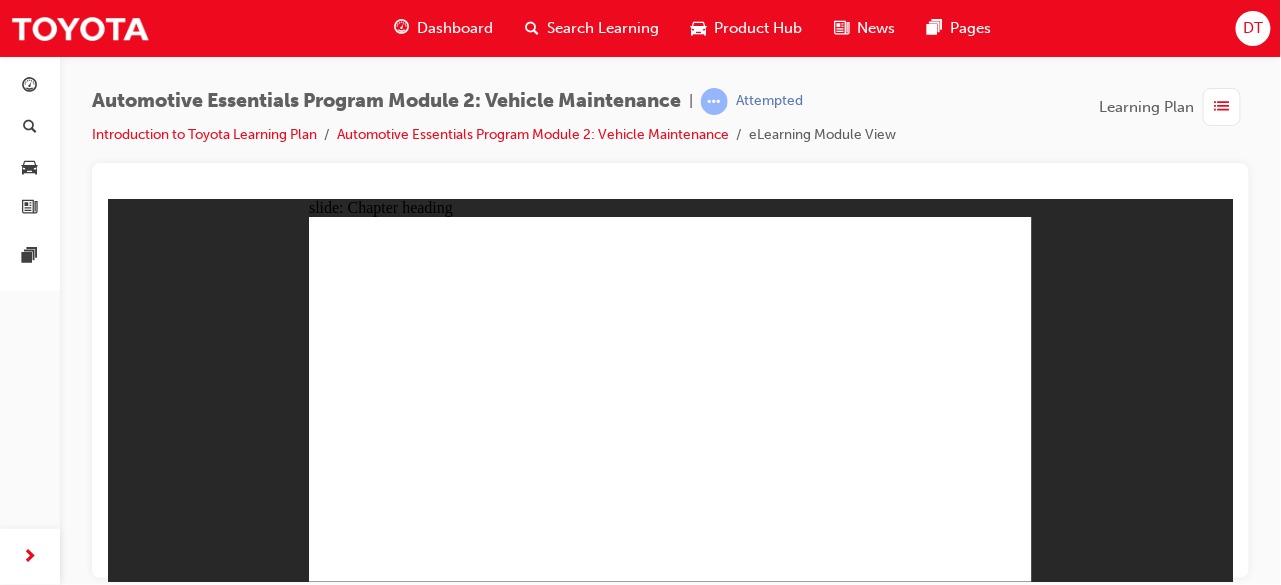 click 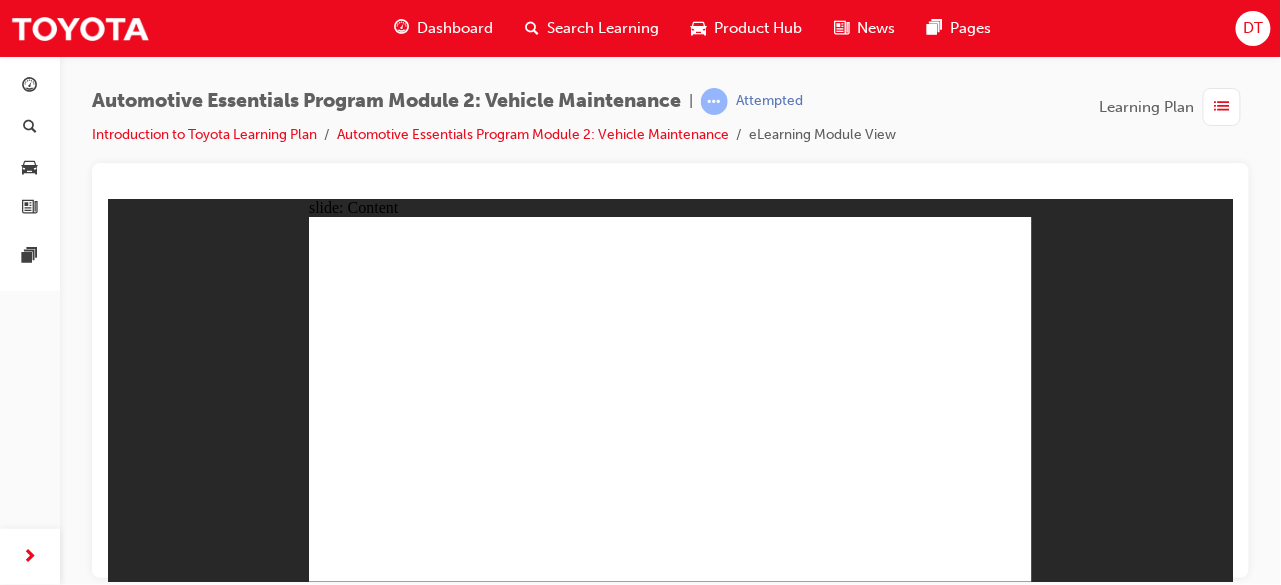 click 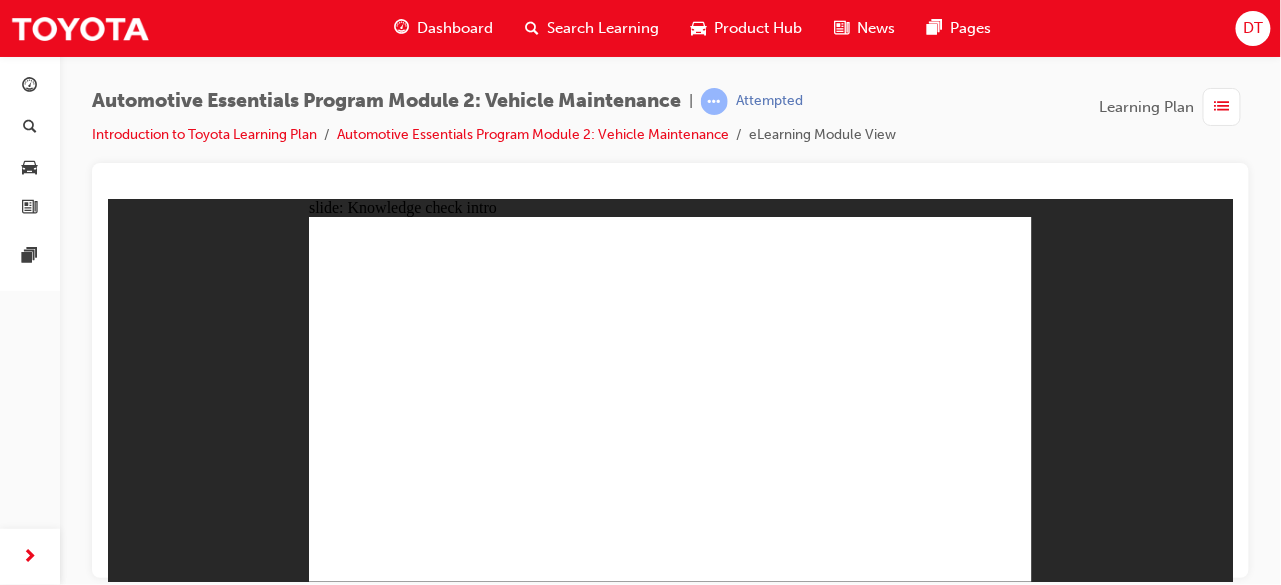 click 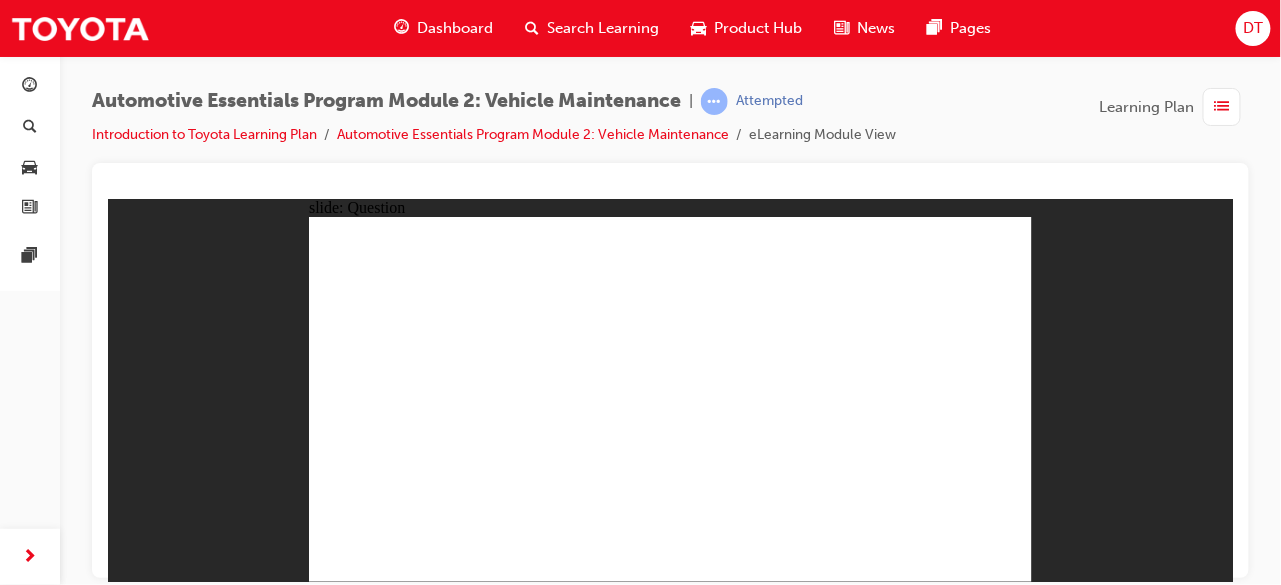 click 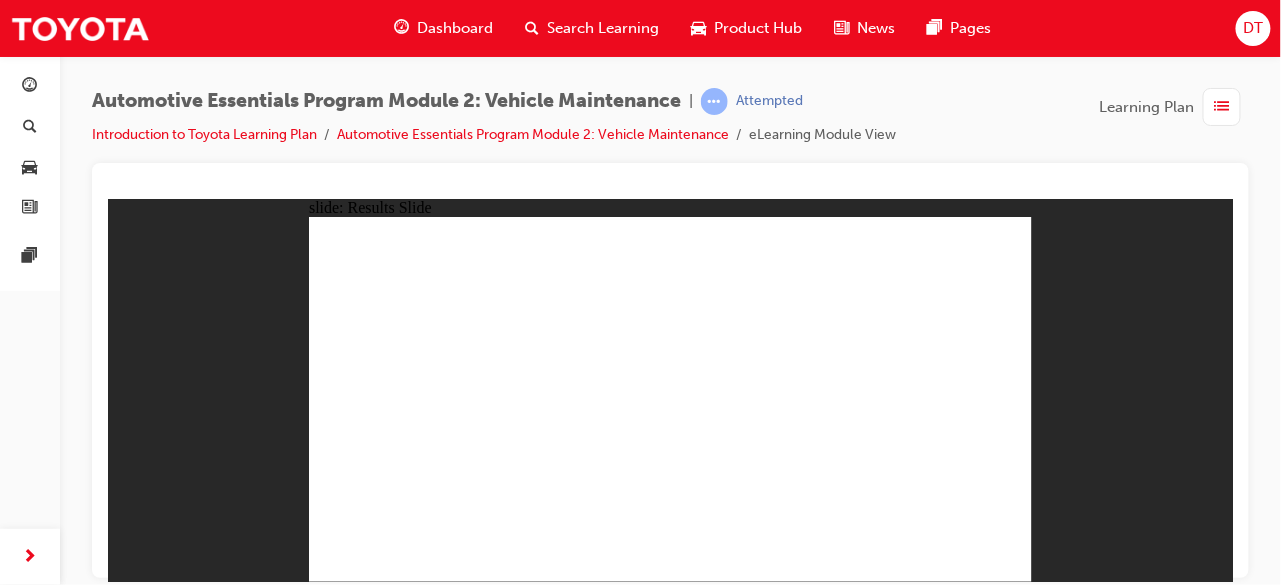 click 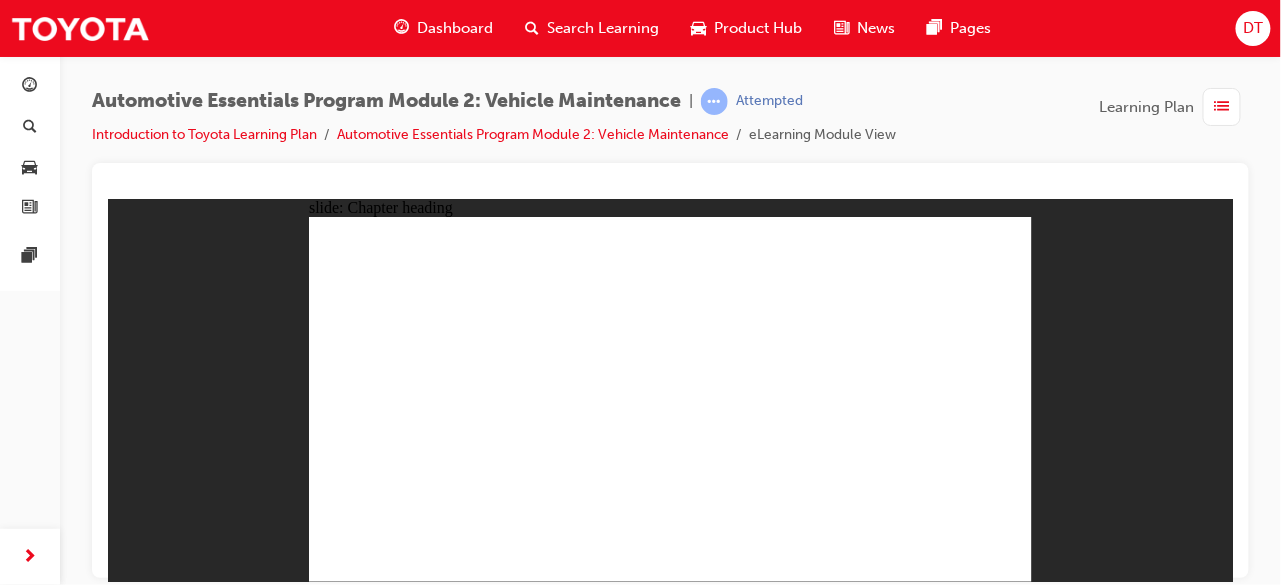 click 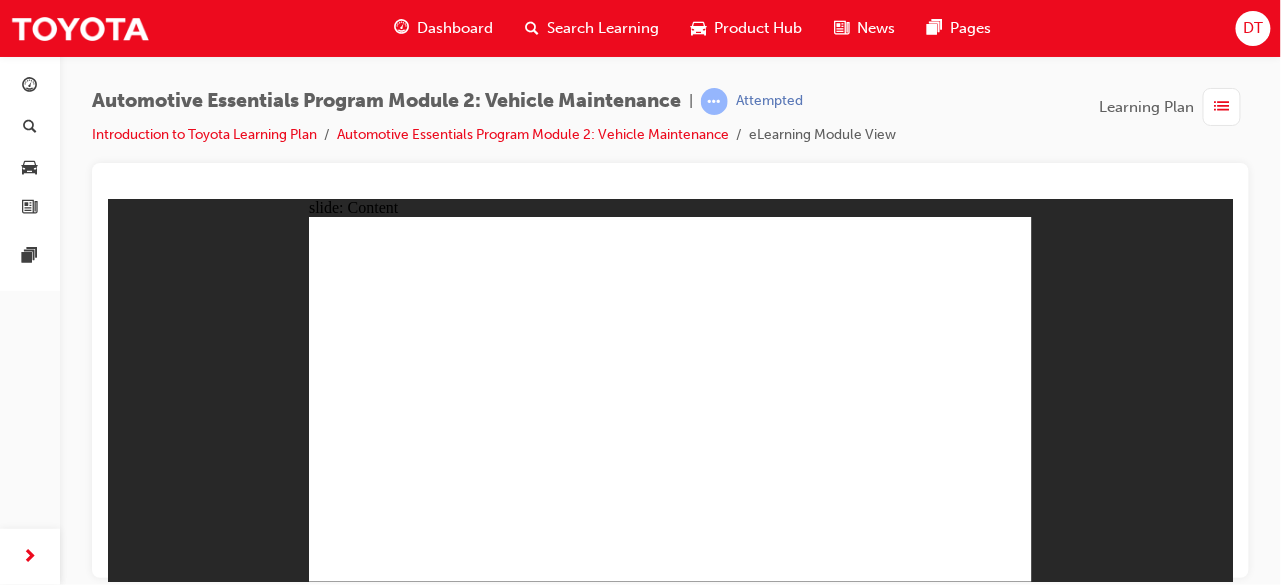 click 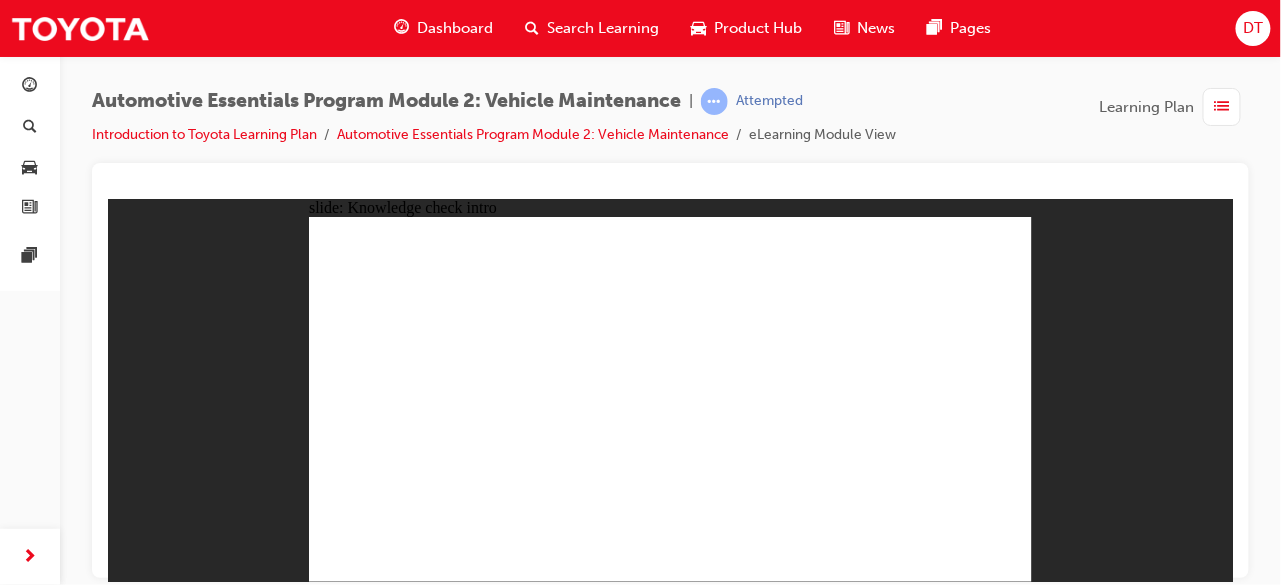 click 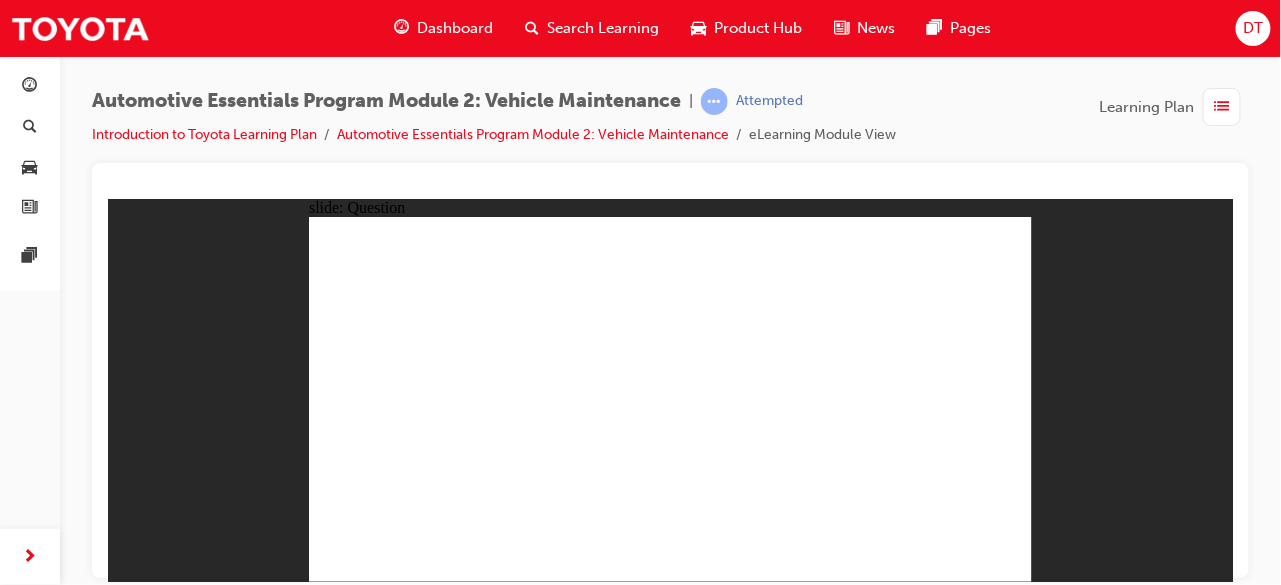 click 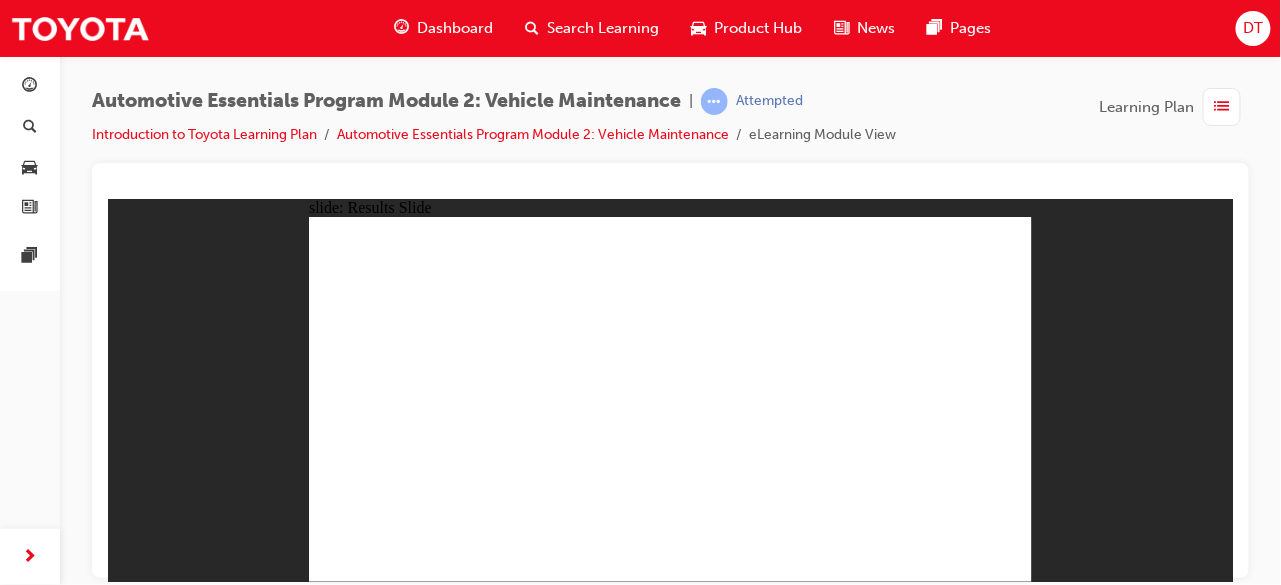 click 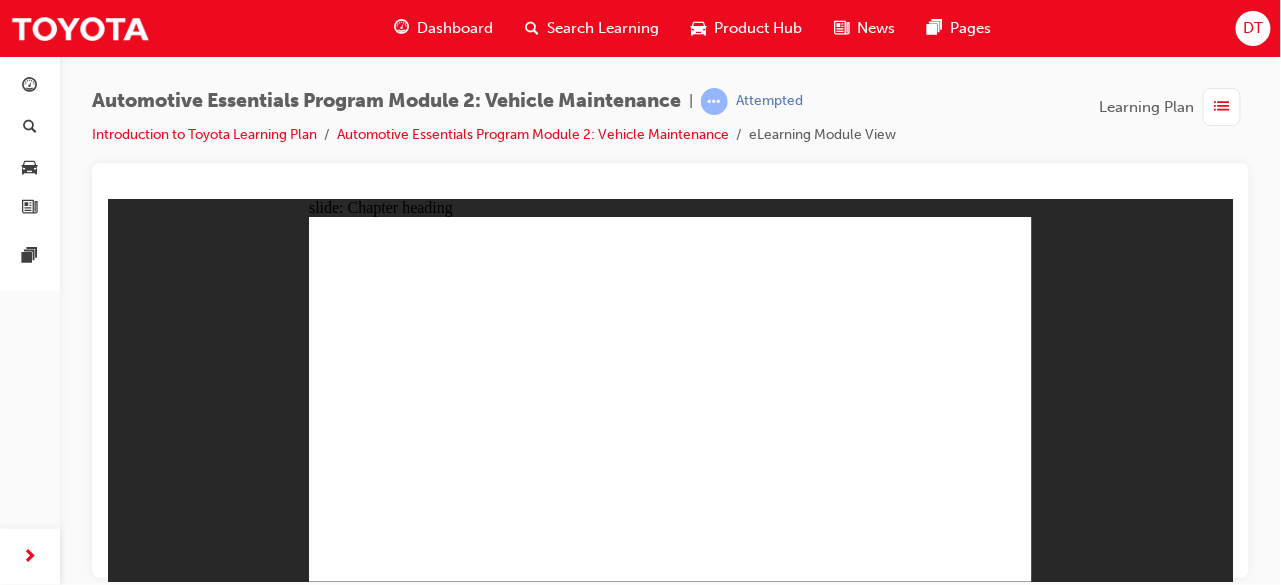 click 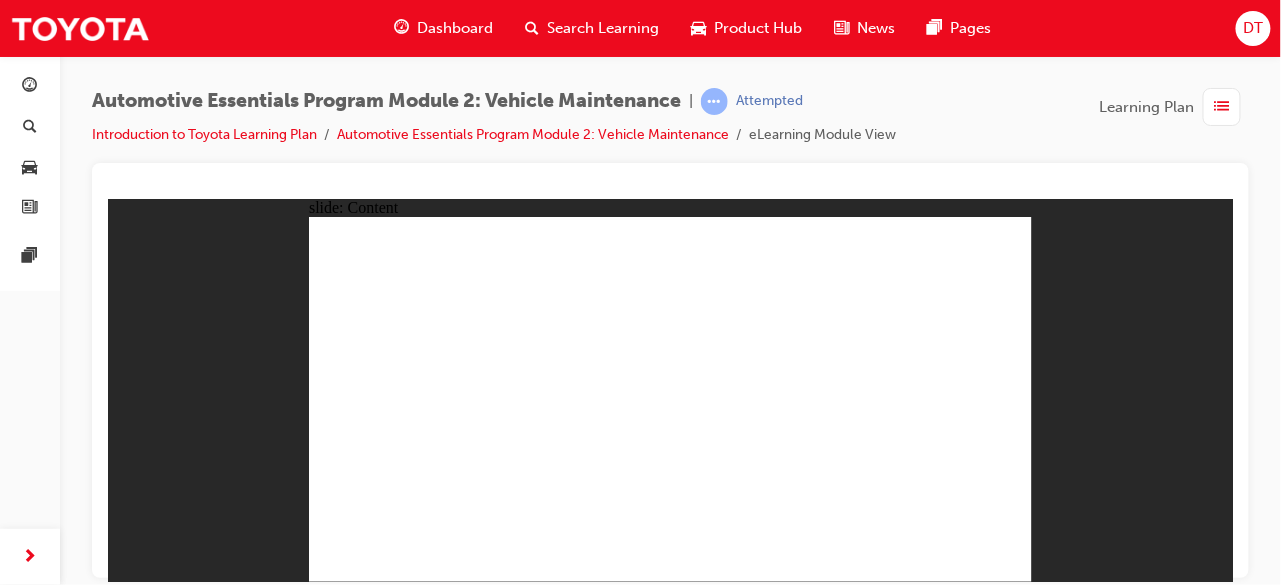 click 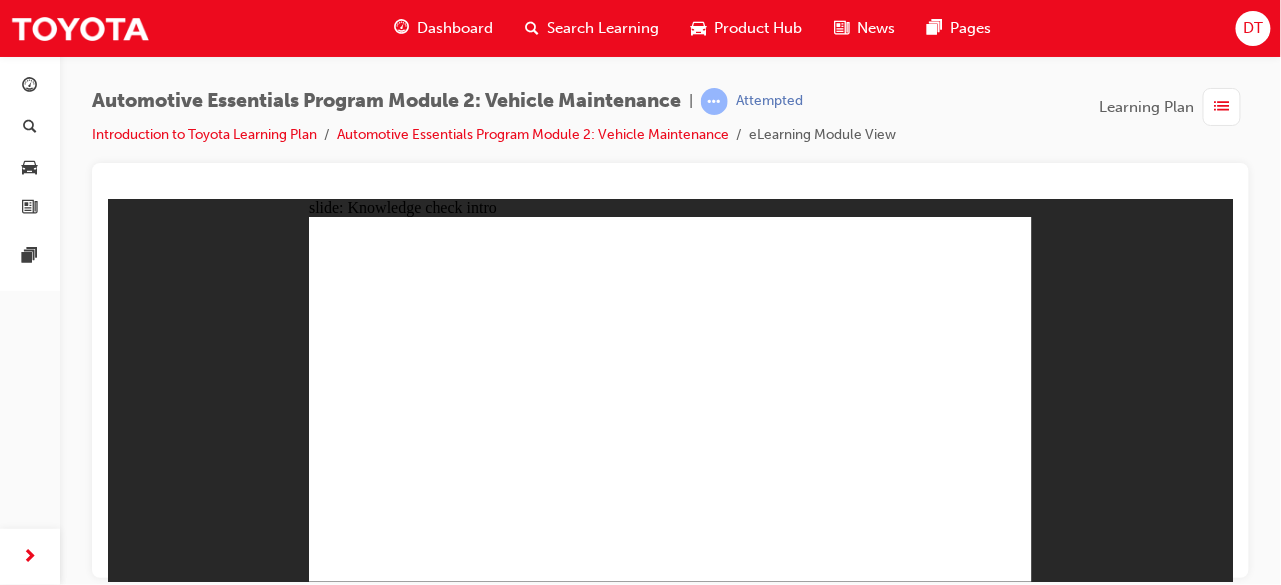 click 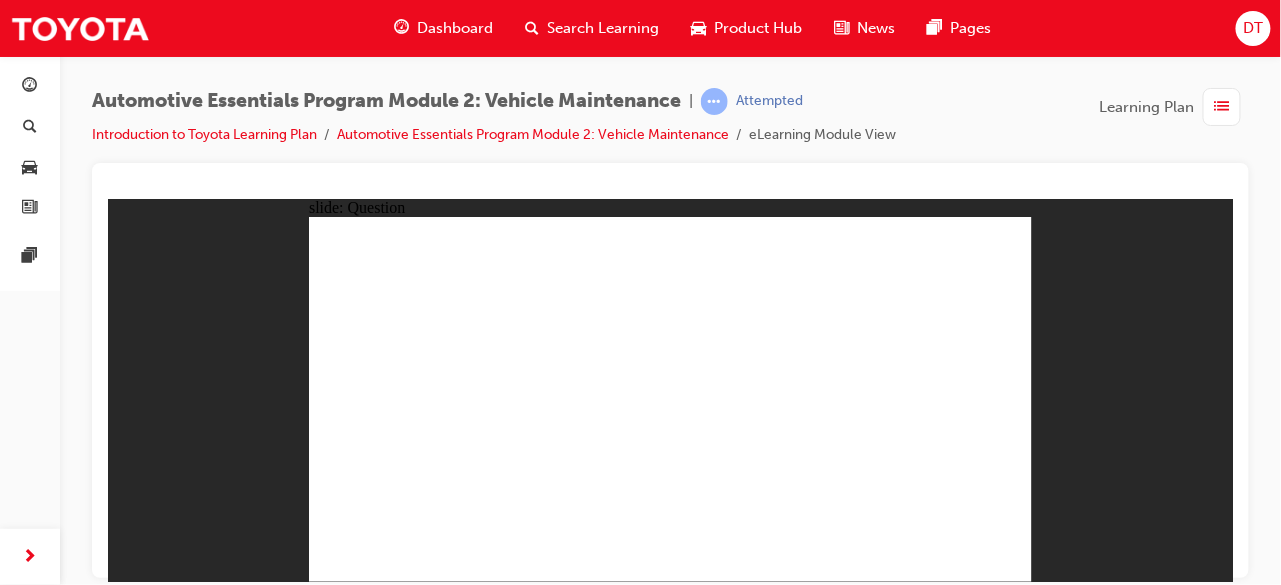 click 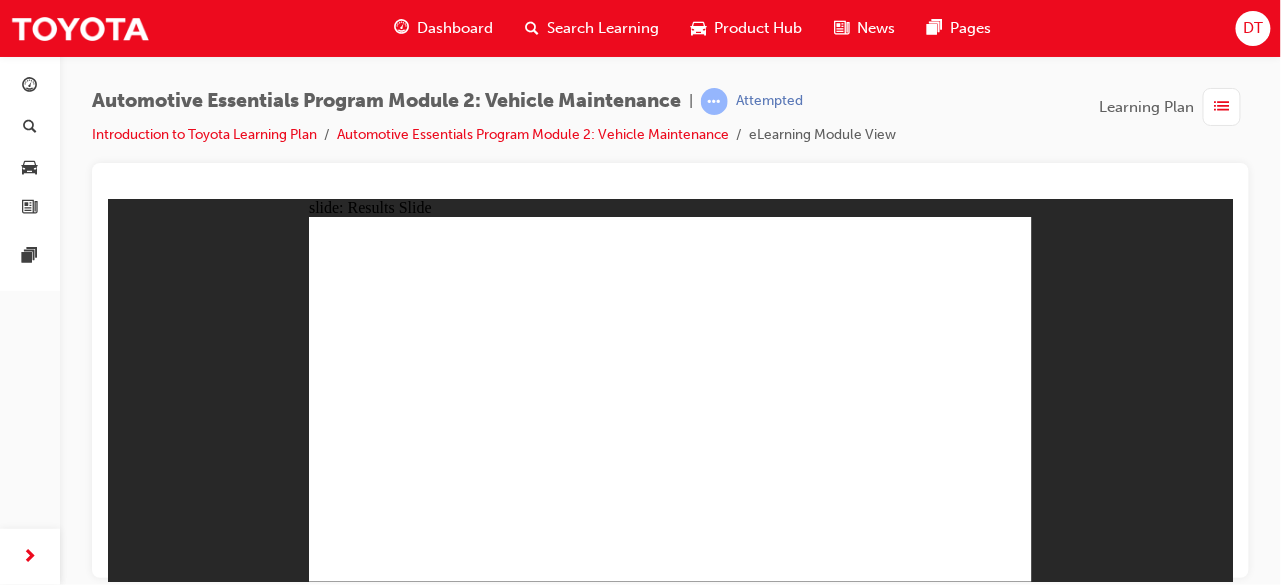 click 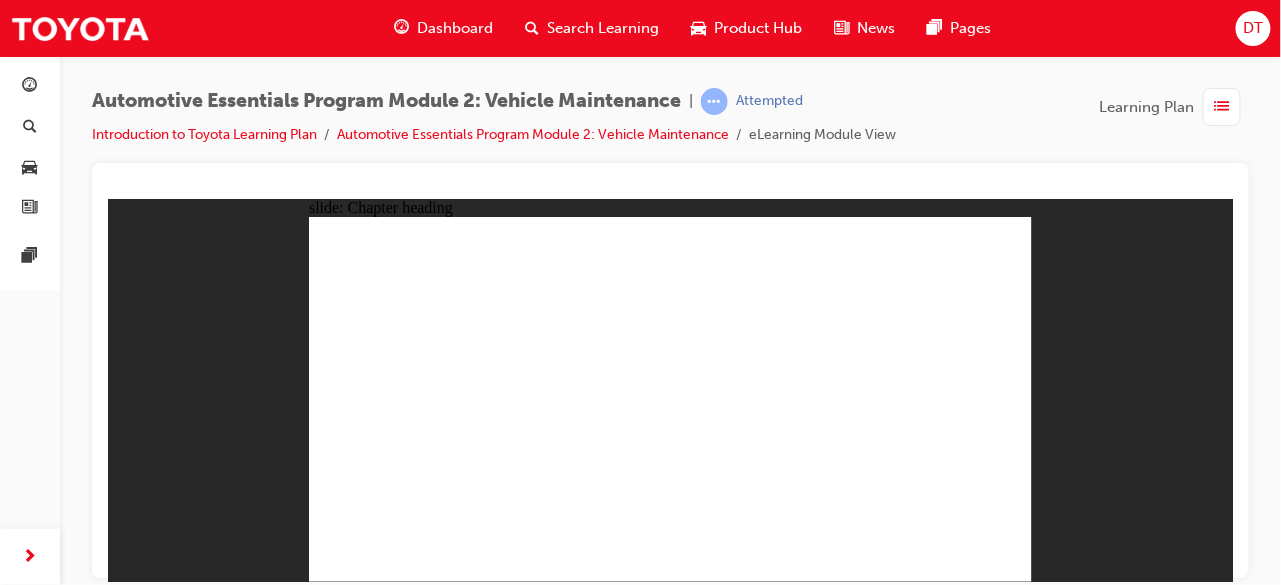 drag, startPoint x: 936, startPoint y: 553, endPoint x: 963, endPoint y: 554, distance: 27.018513 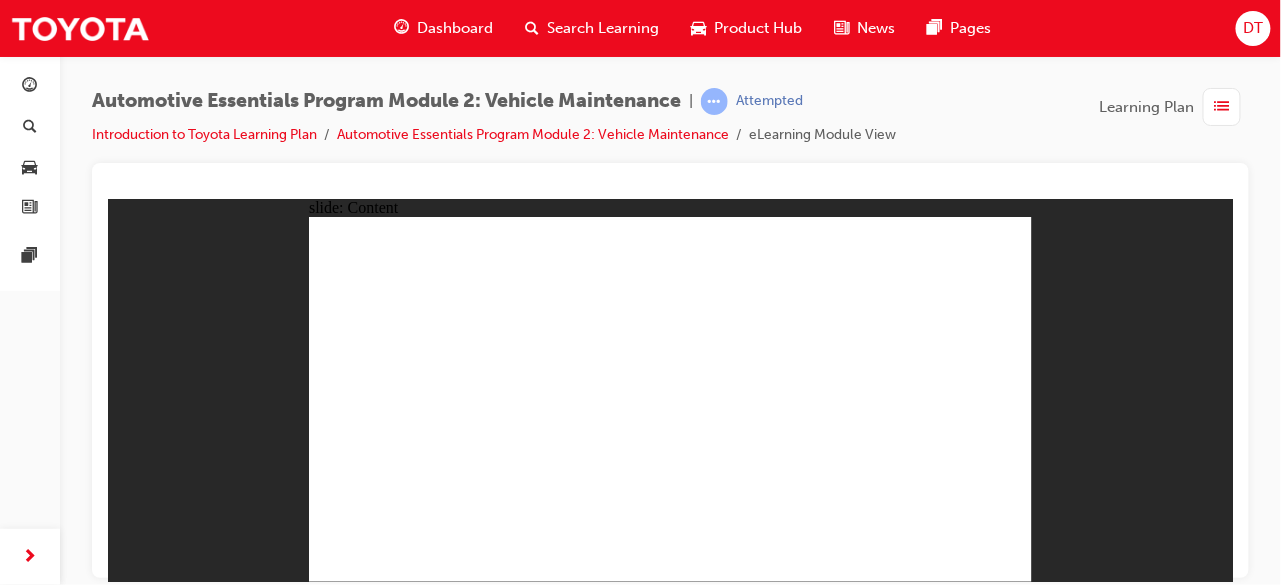 click 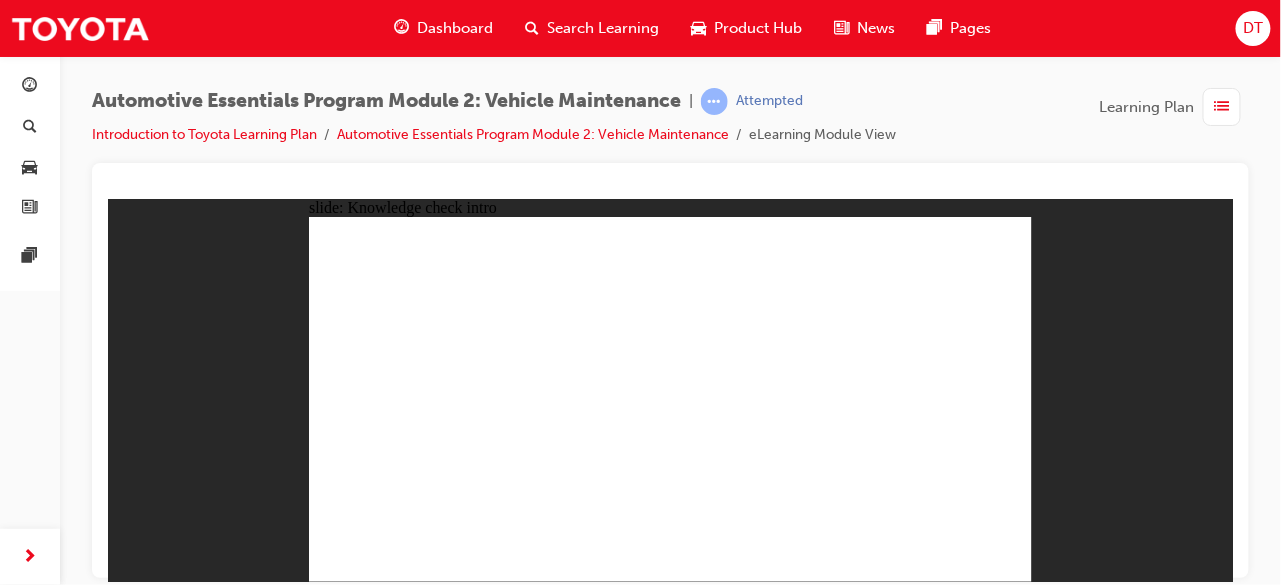 click 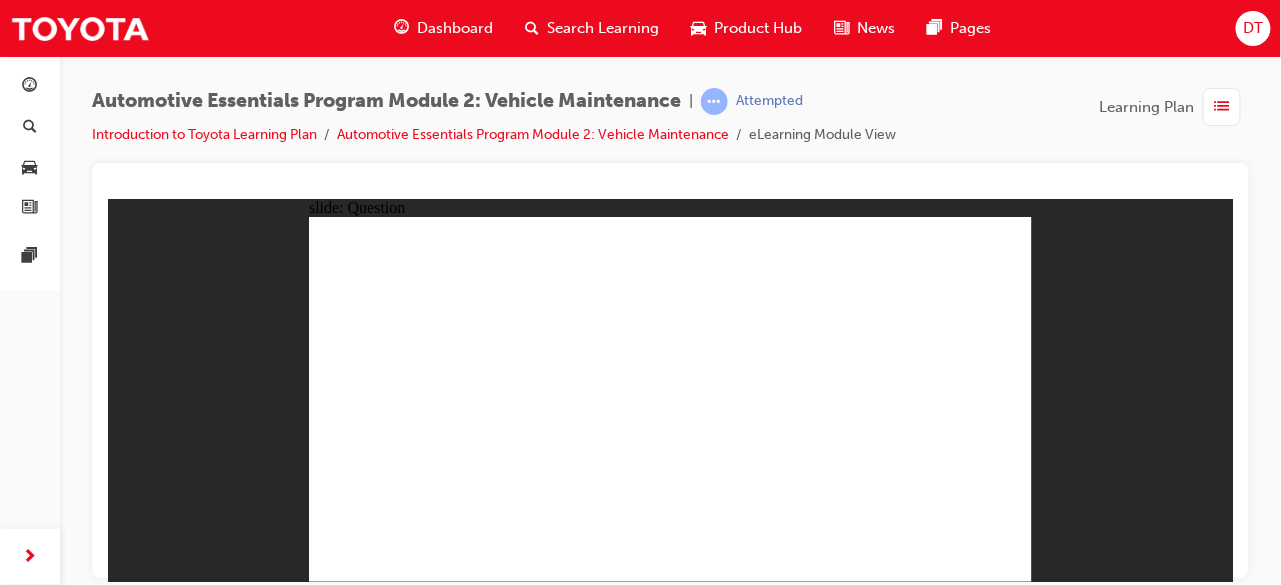 click 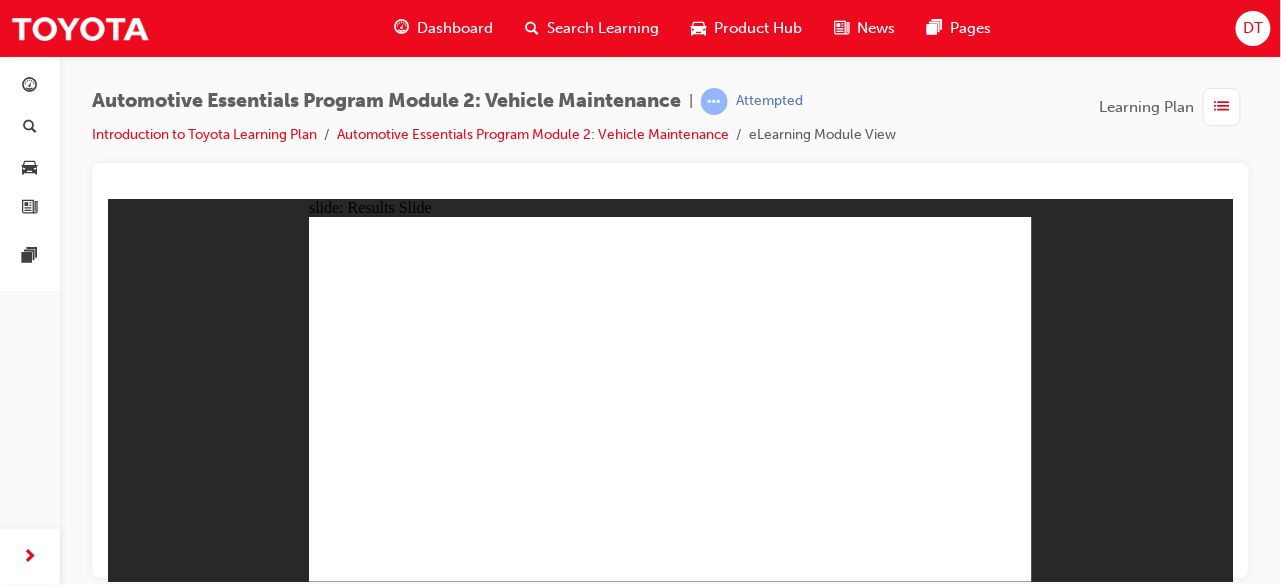 click 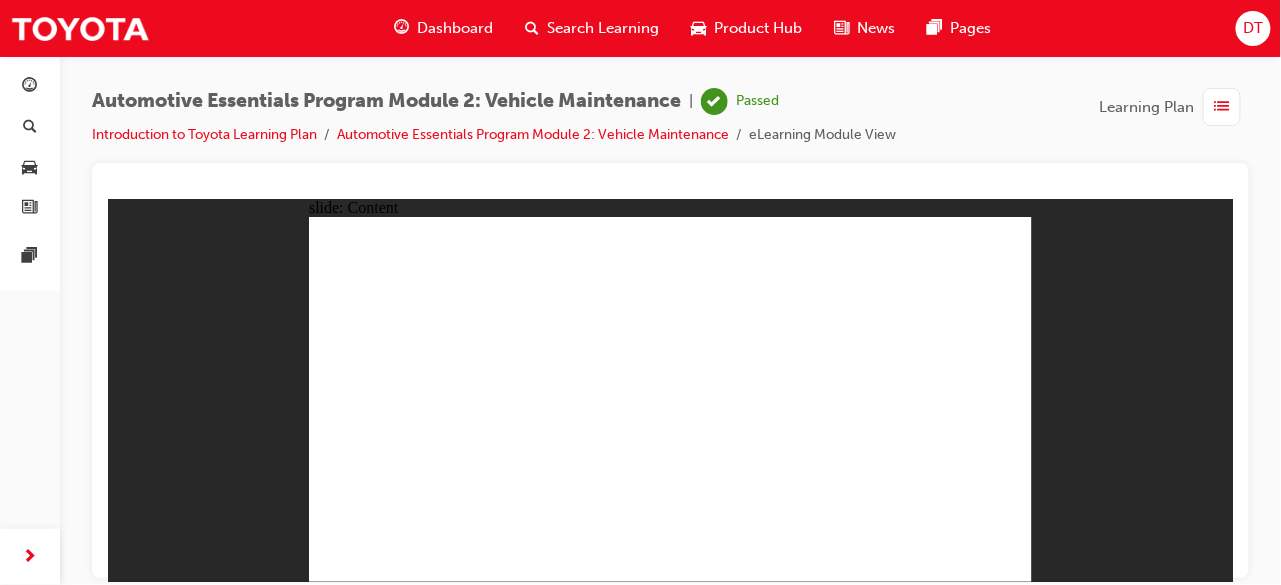 click 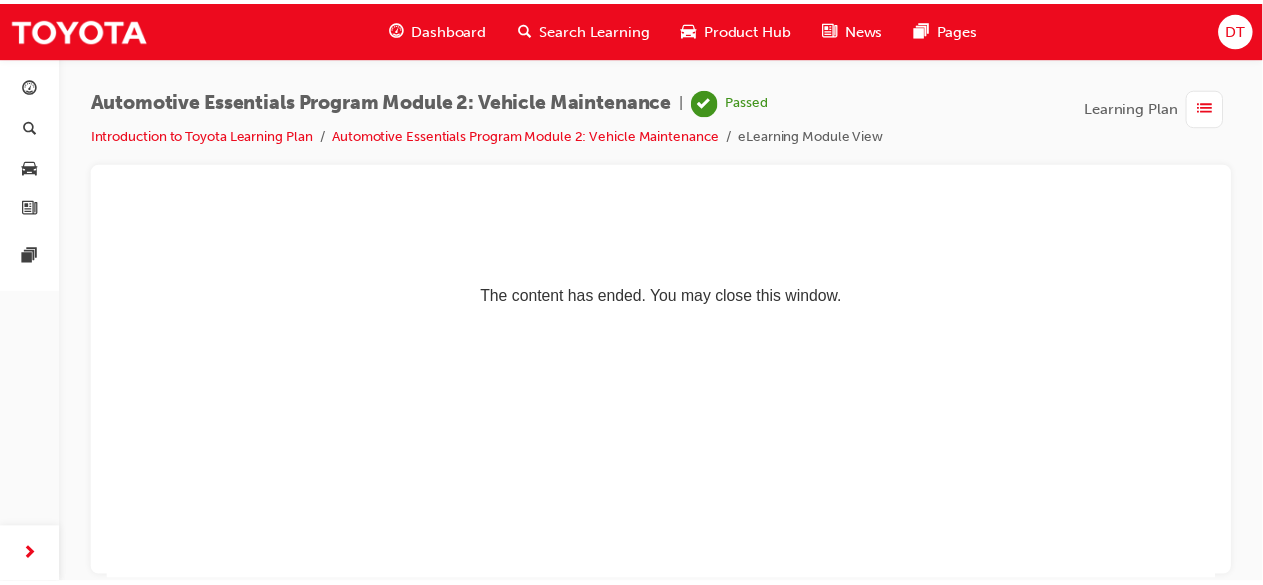 scroll, scrollTop: 0, scrollLeft: 0, axis: both 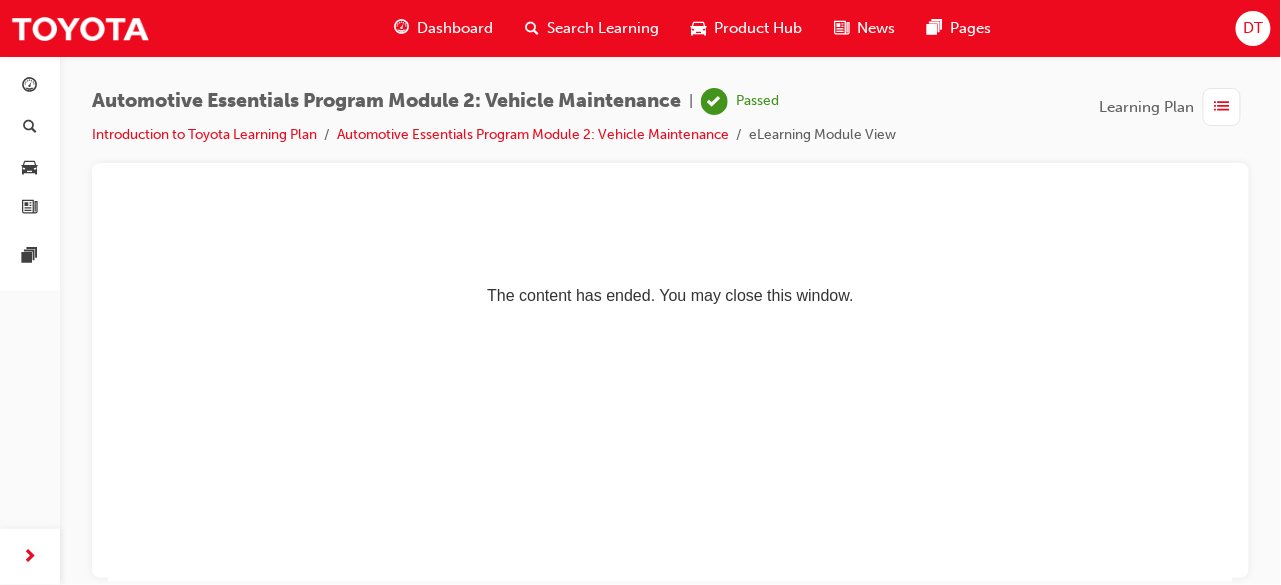 click at bounding box center (1222, 107) 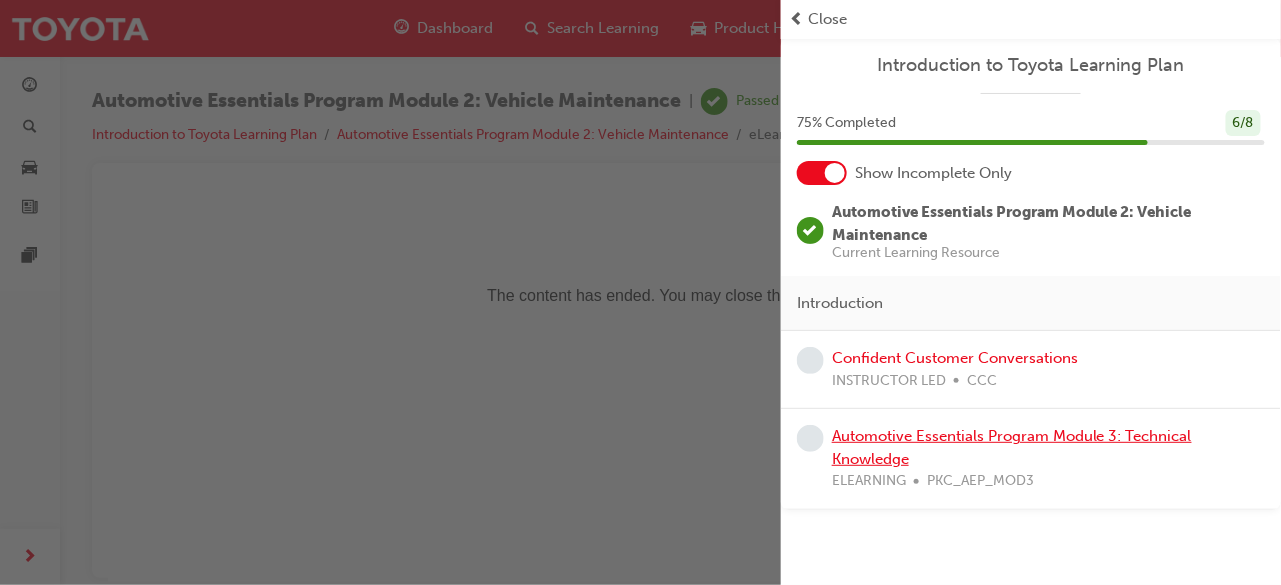 click on "Automotive Essentials Program  Module 3: Technical Knowledge" at bounding box center (1012, 447) 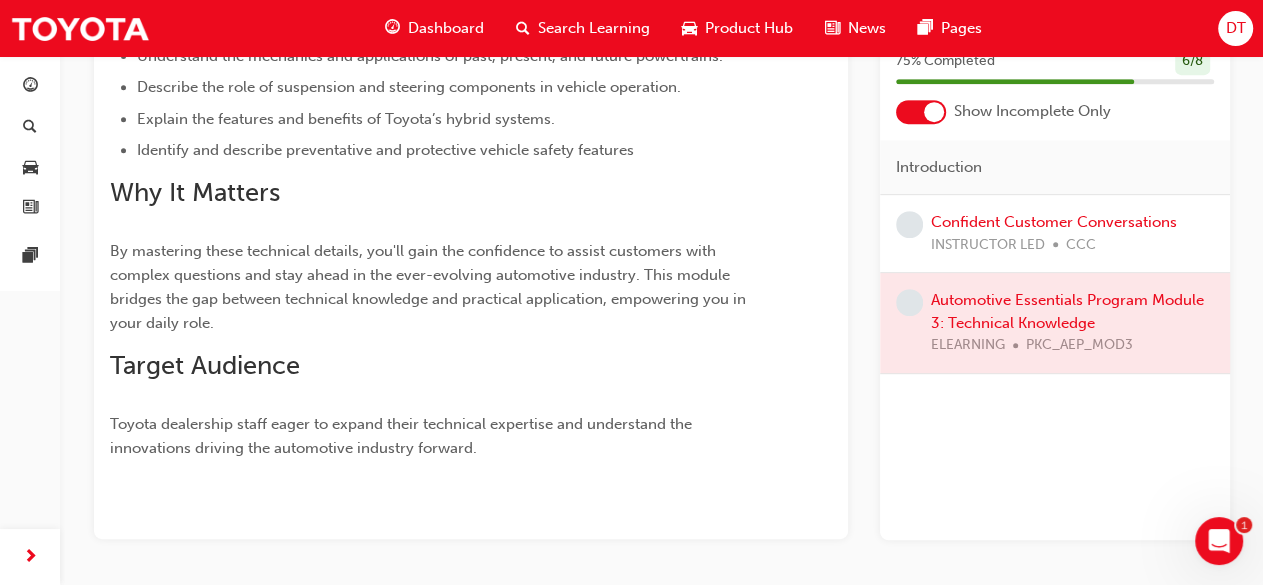 scroll, scrollTop: 625, scrollLeft: 0, axis: vertical 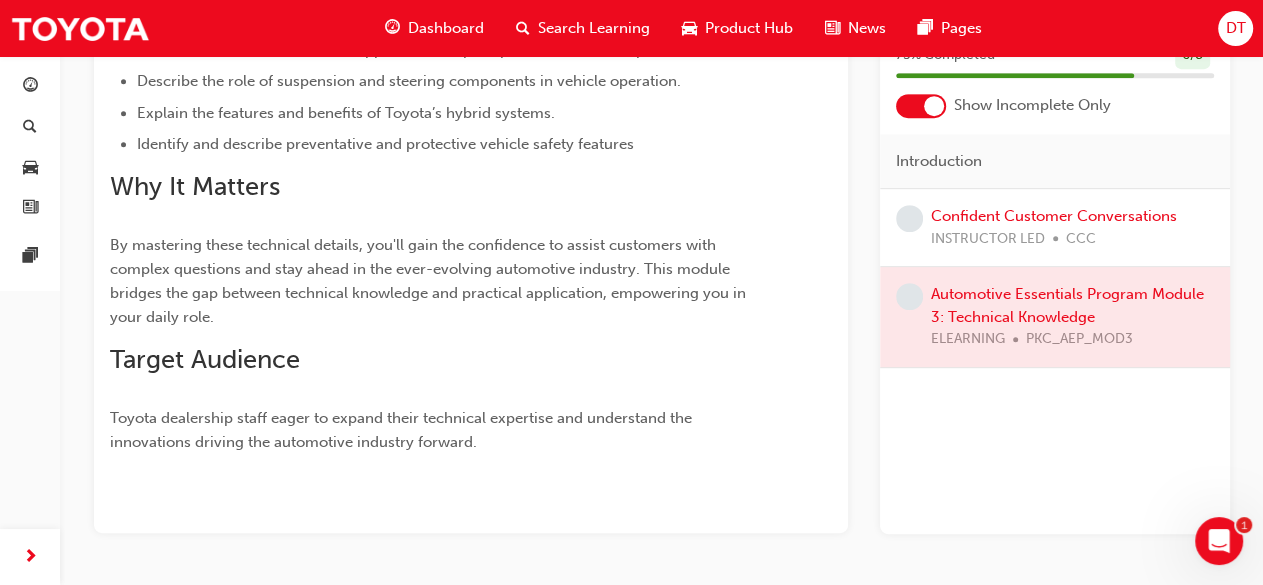 click at bounding box center (1055, 317) 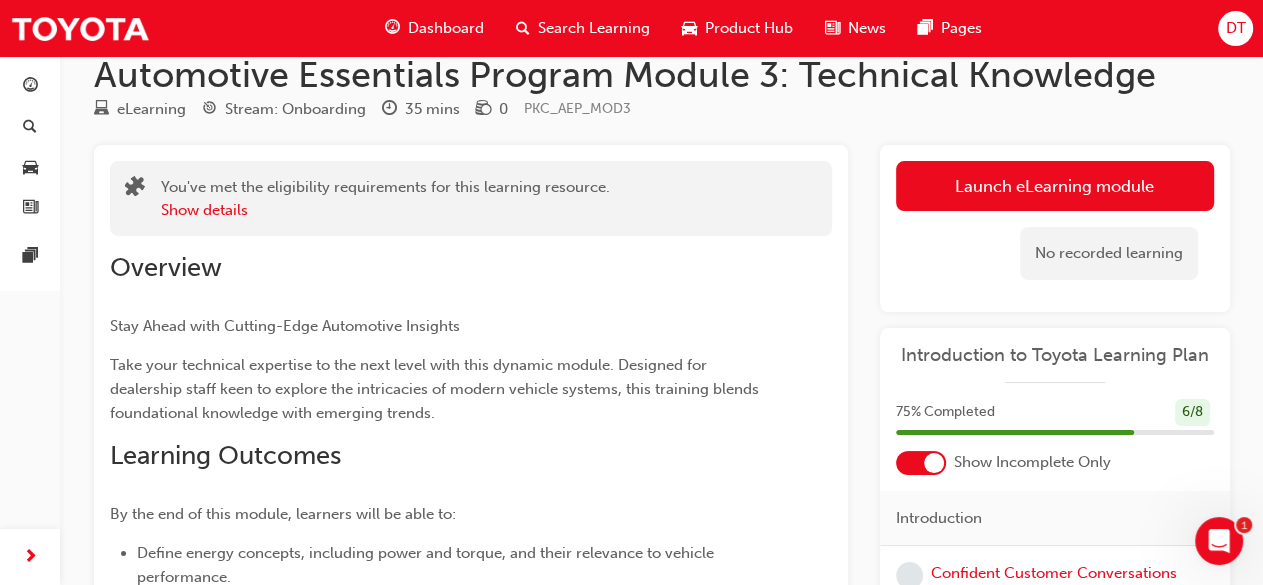 scroll, scrollTop: 0, scrollLeft: 0, axis: both 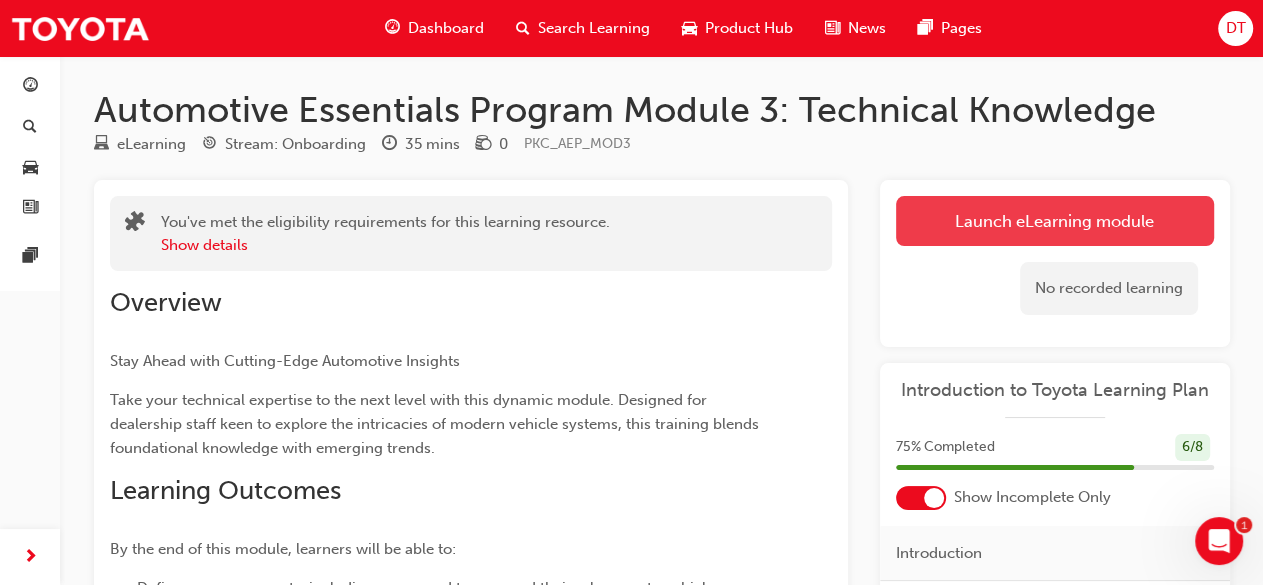 click on "Launch eLearning module" at bounding box center (1055, 221) 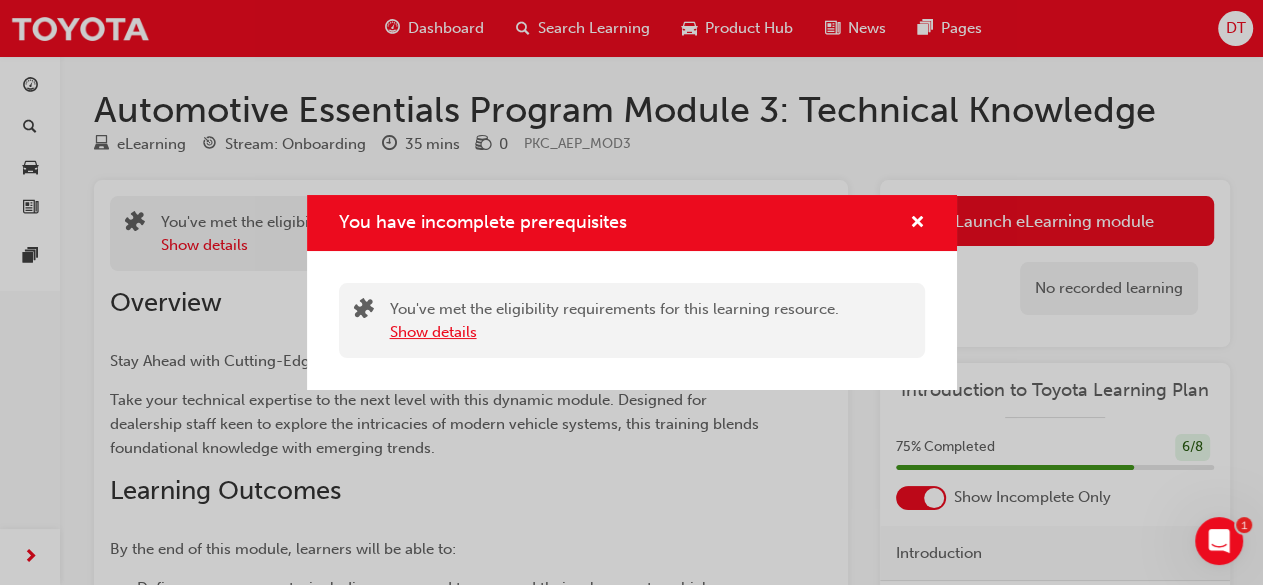 click on "Show details" at bounding box center [433, 332] 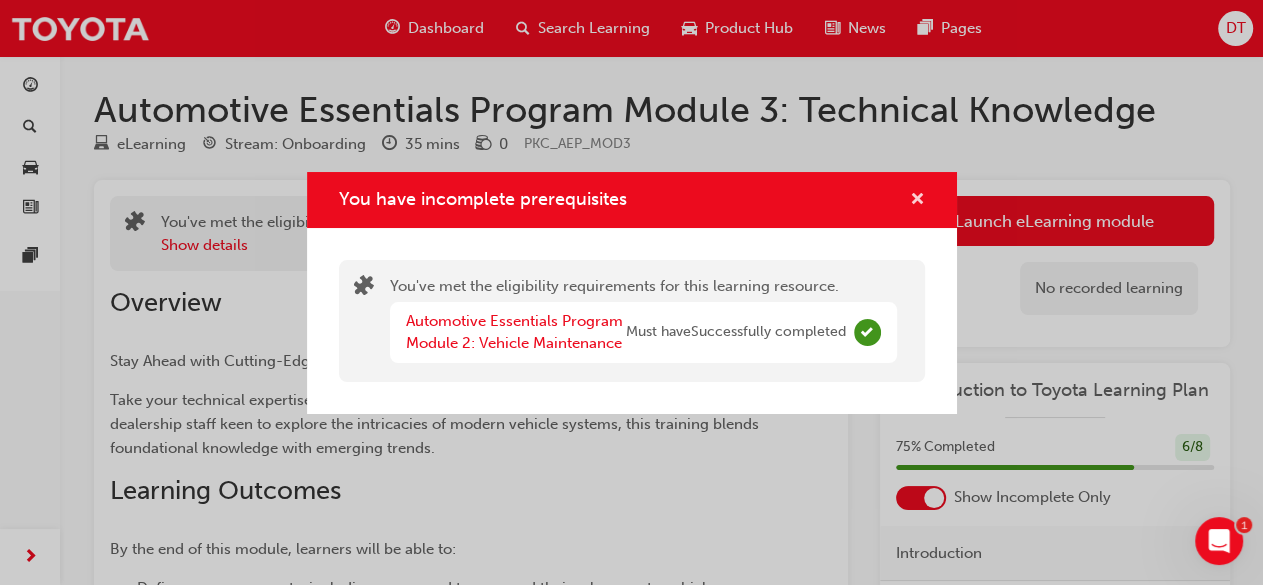 click at bounding box center (917, 201) 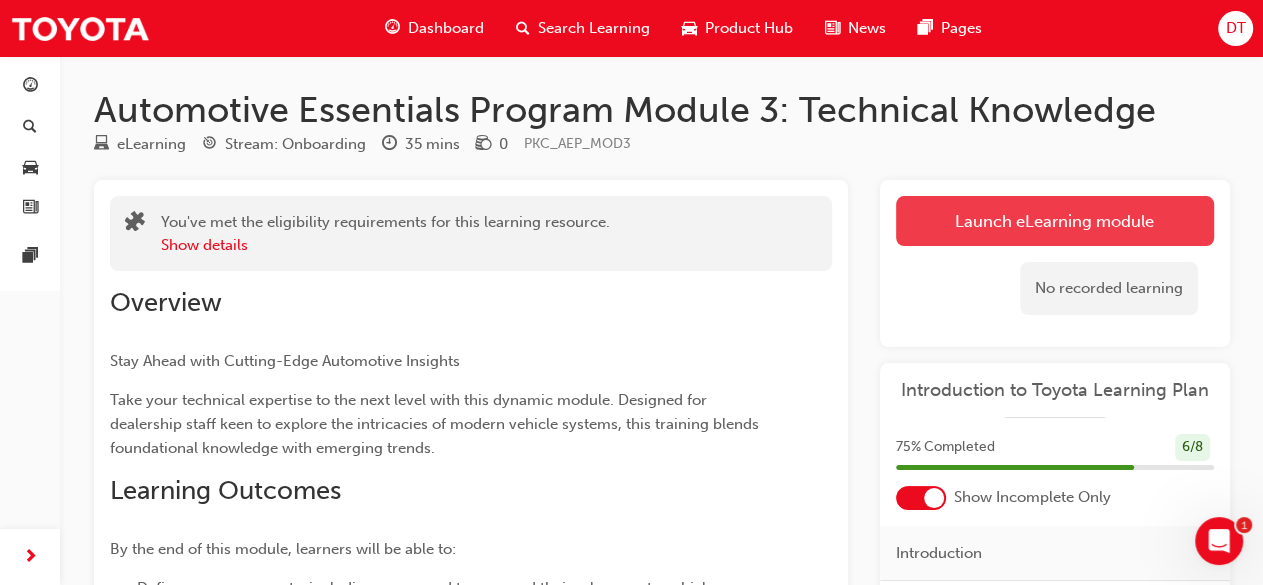 click on "Launch eLearning module" at bounding box center (1055, 221) 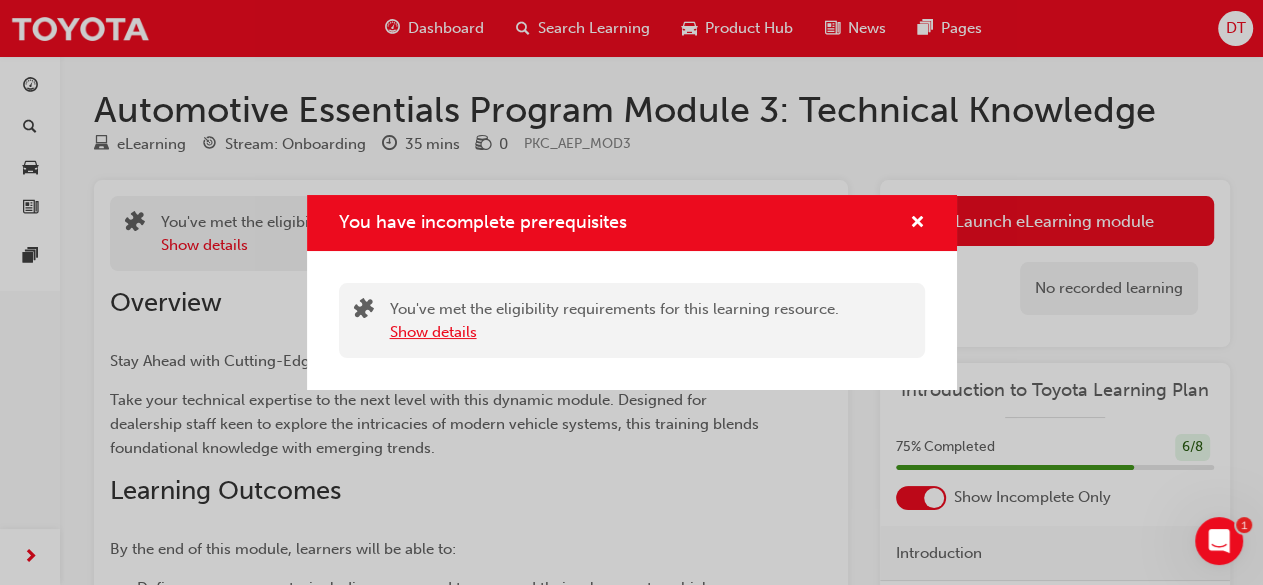 click on "Show details" at bounding box center [433, 332] 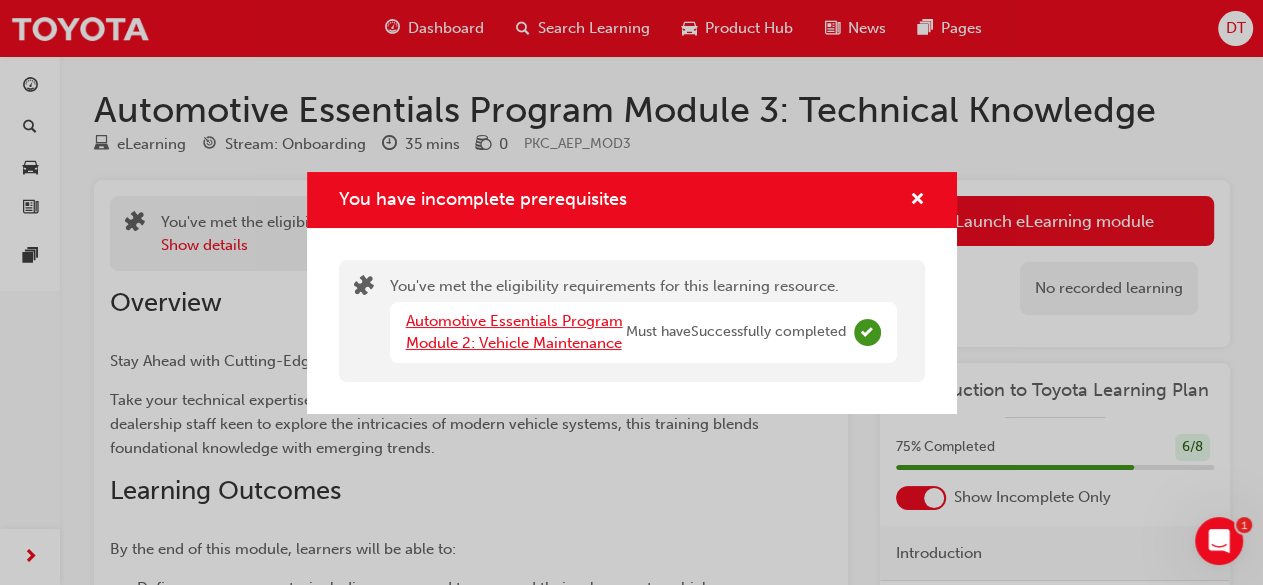 click on "Automotive Essentials Program Module 2: Vehicle Maintenance" at bounding box center [514, 332] 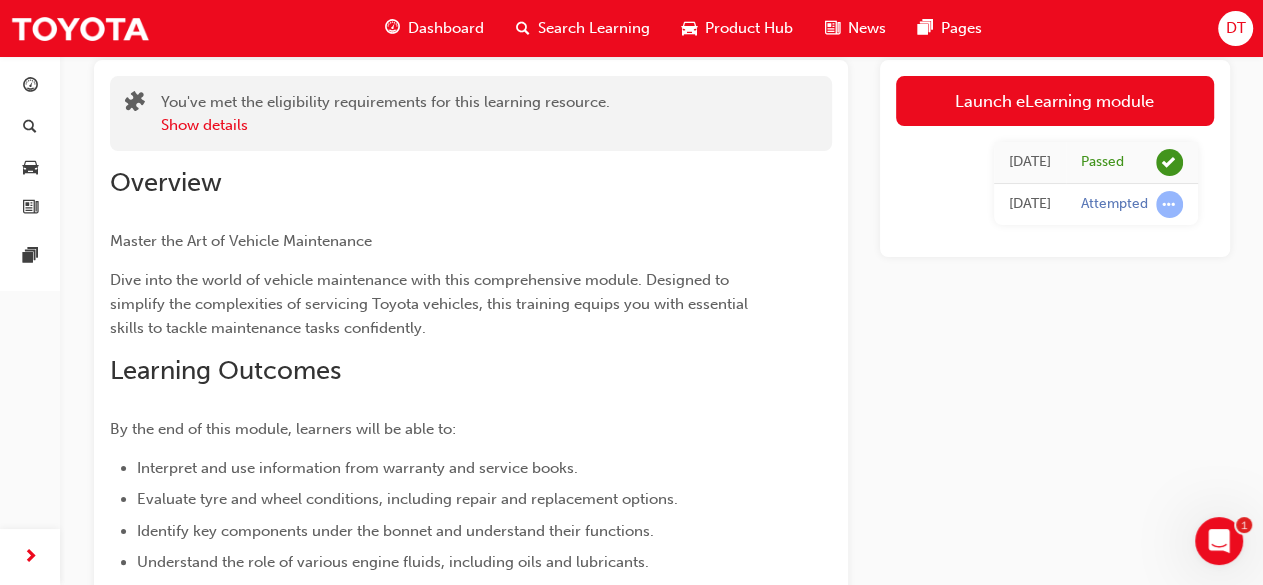 scroll, scrollTop: 0, scrollLeft: 0, axis: both 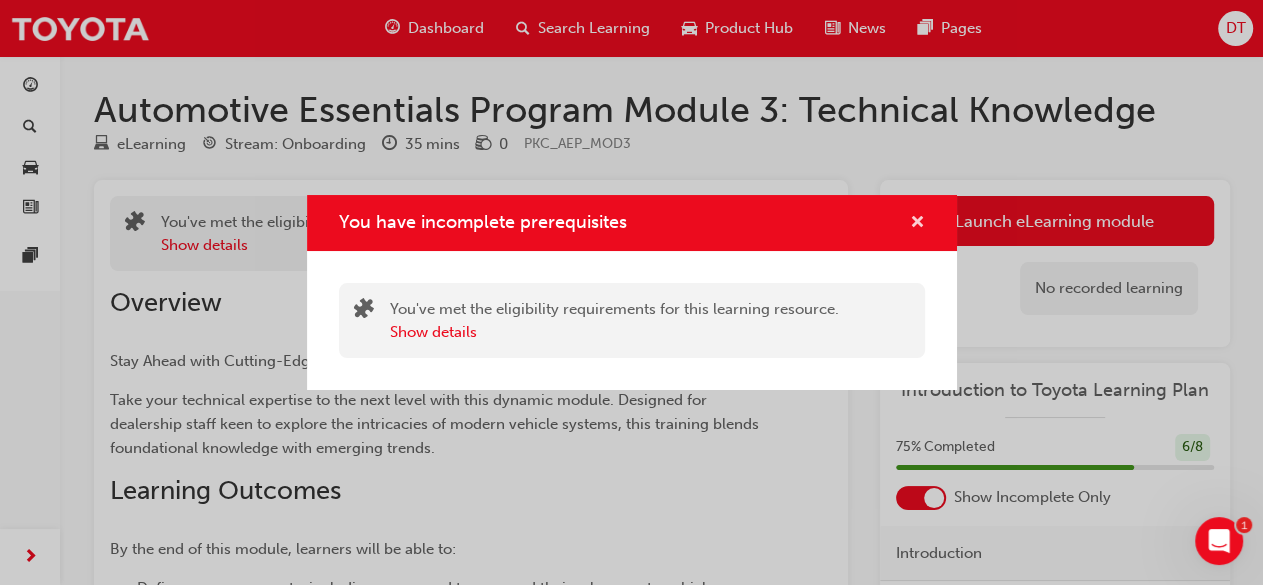 click at bounding box center (917, 224) 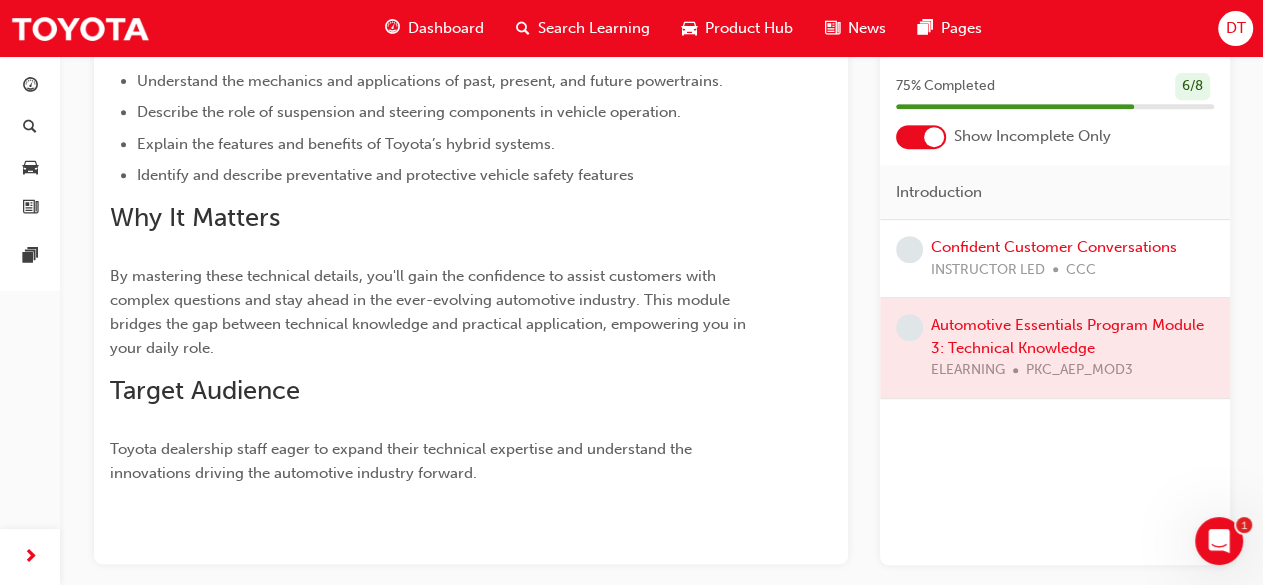 scroll, scrollTop: 561, scrollLeft: 0, axis: vertical 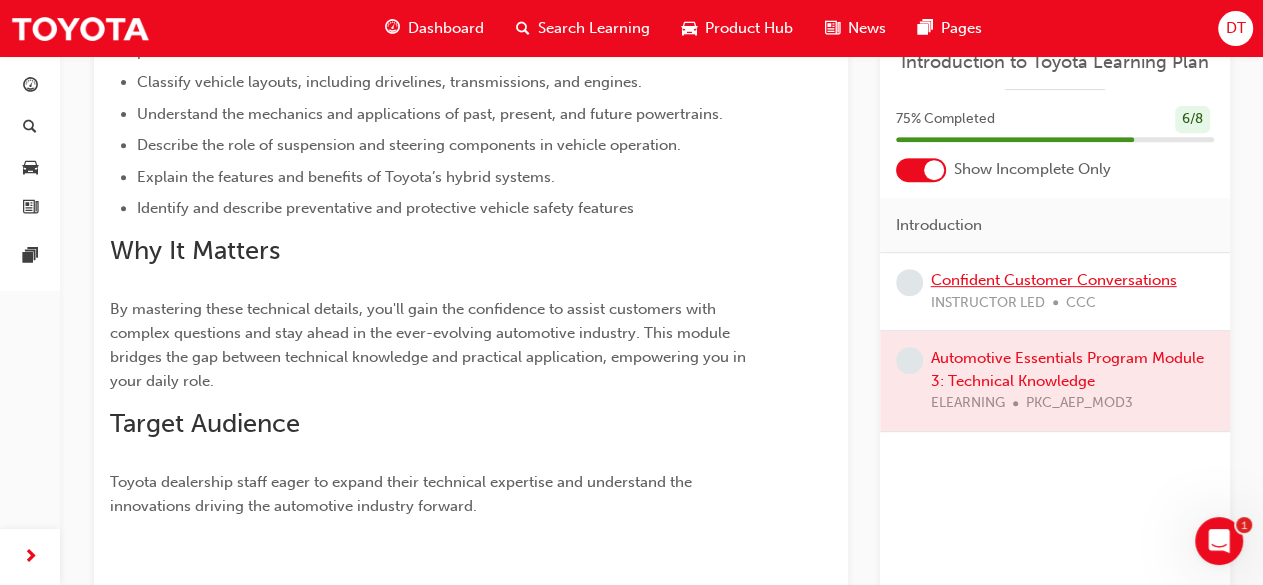 click on "Confident Customer Conversations" at bounding box center [1054, 280] 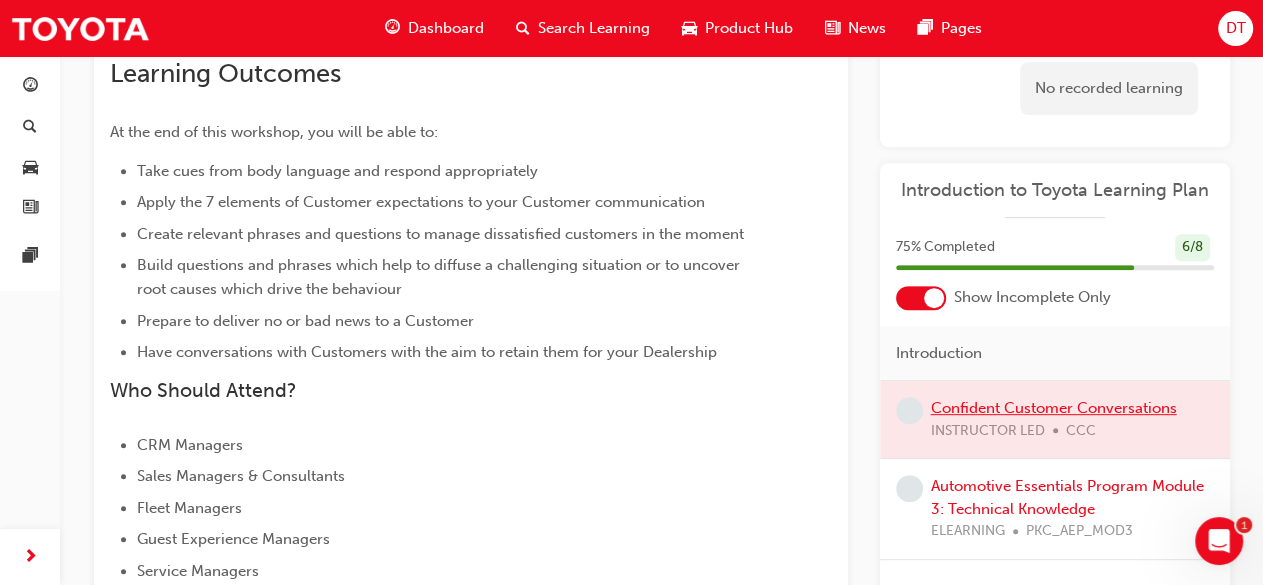 scroll, scrollTop: 486, scrollLeft: 0, axis: vertical 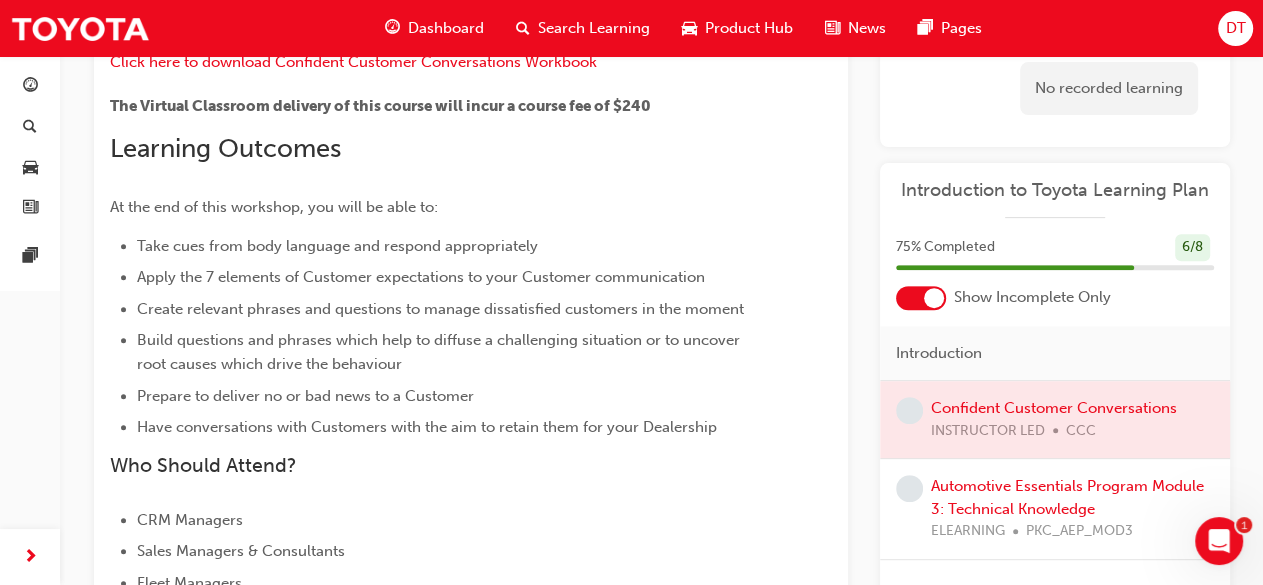 click at bounding box center (1055, 419) 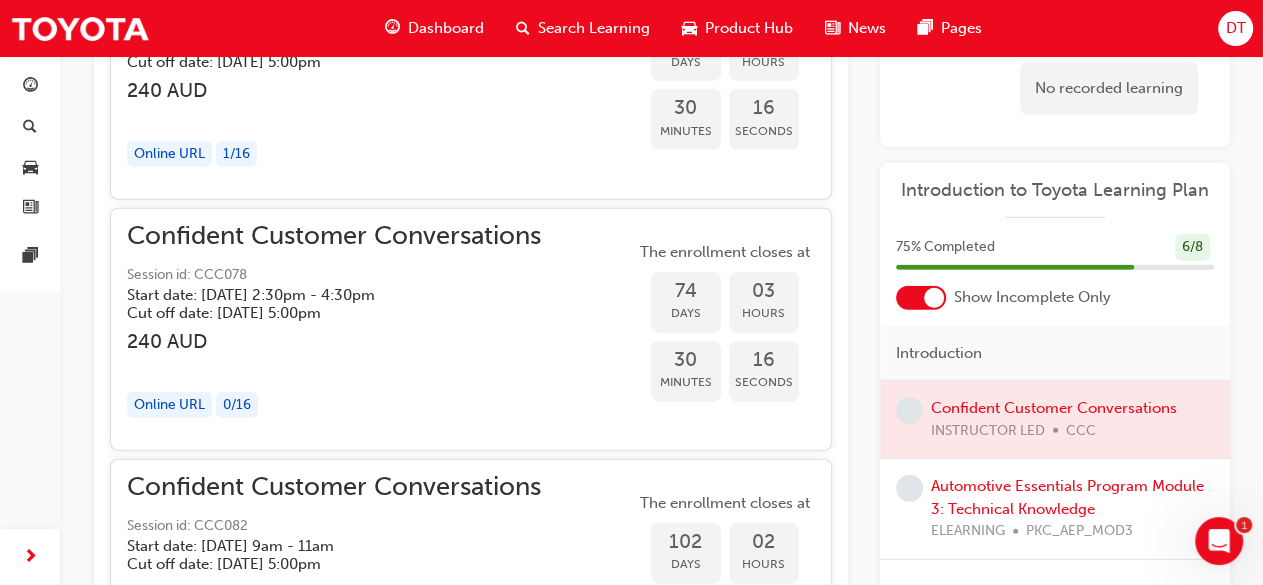 scroll, scrollTop: 4736, scrollLeft: 0, axis: vertical 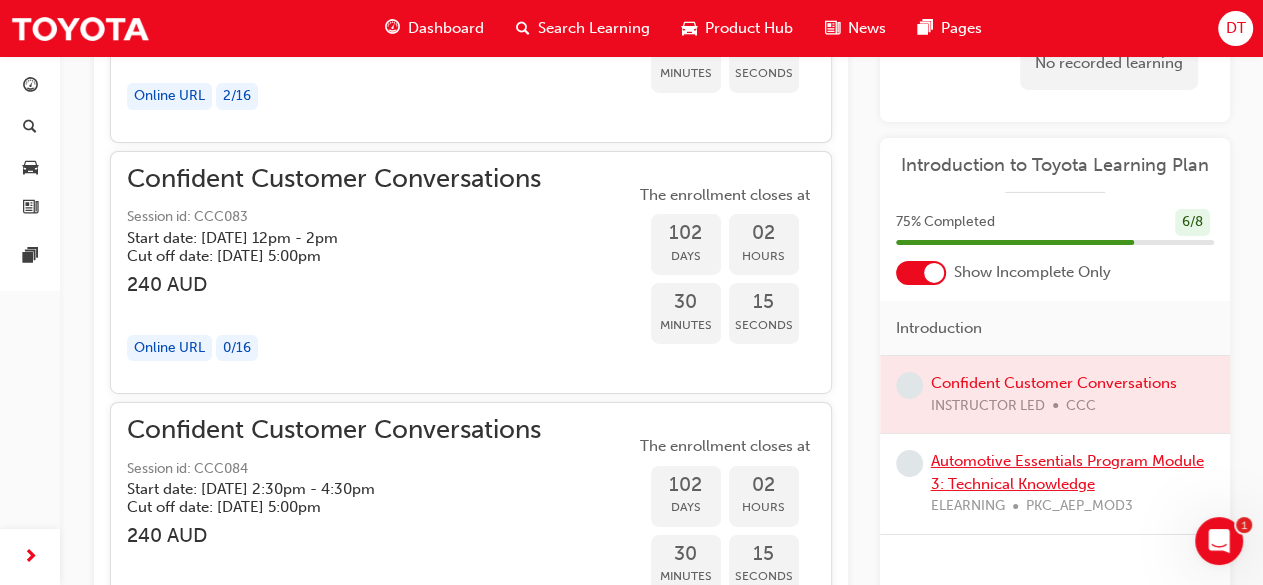 click on "Automotive Essentials Program  Module 3: Technical Knowledge" at bounding box center (1067, 472) 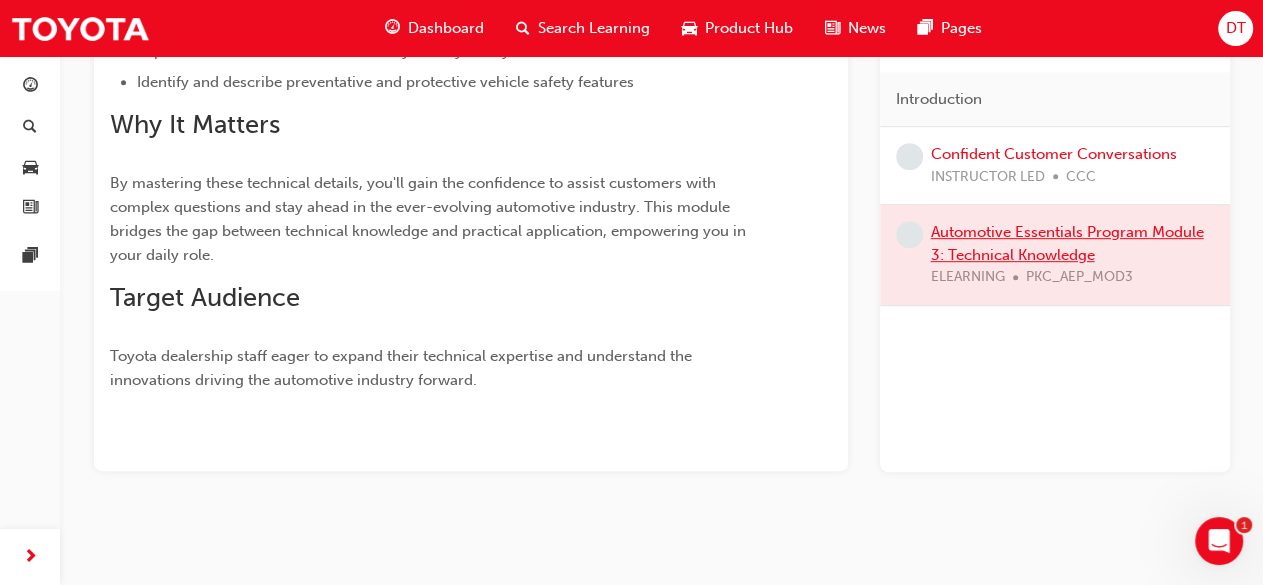 scroll, scrollTop: 686, scrollLeft: 0, axis: vertical 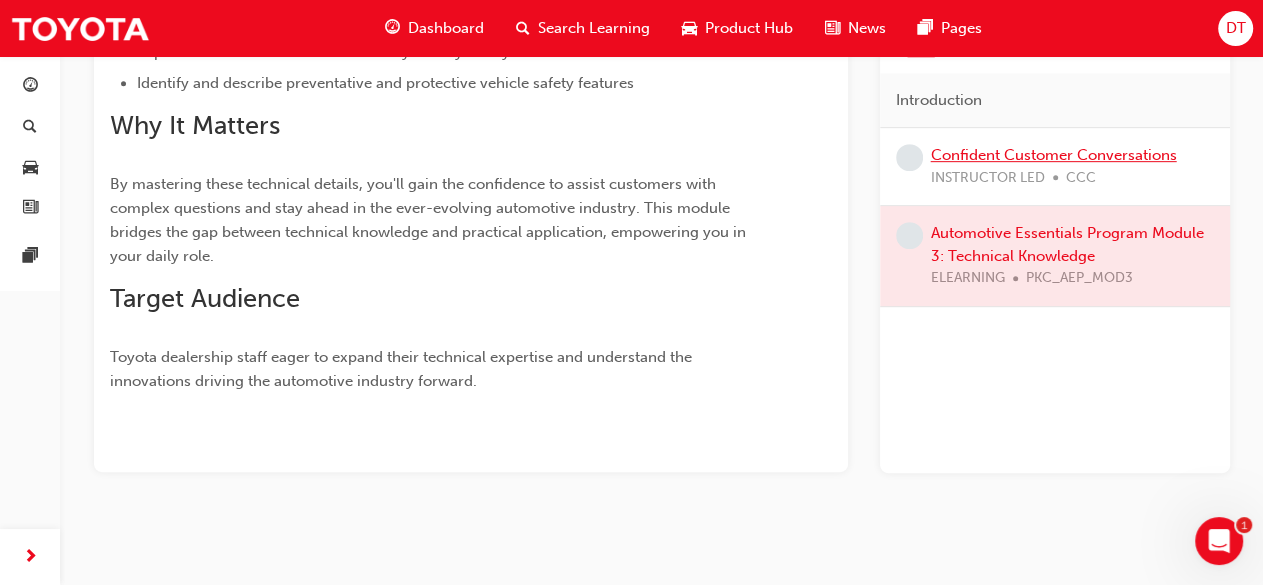 click on "Confident Customer Conversations" at bounding box center (1054, 155) 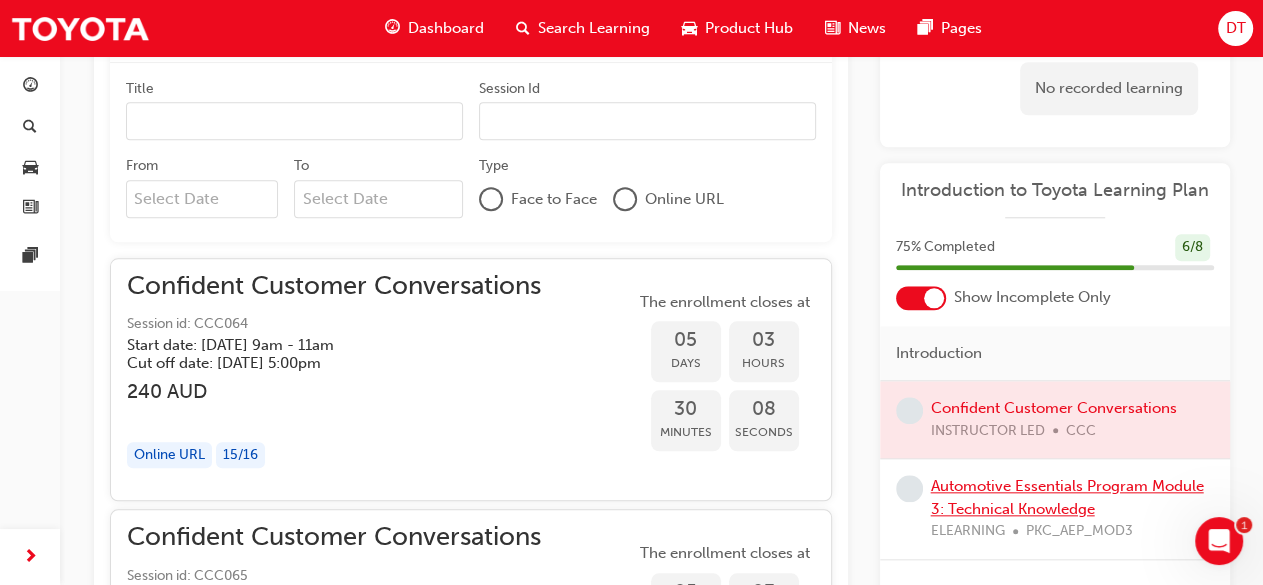 click on "Automotive Essentials Program  Module 3: Technical Knowledge" at bounding box center (1067, 497) 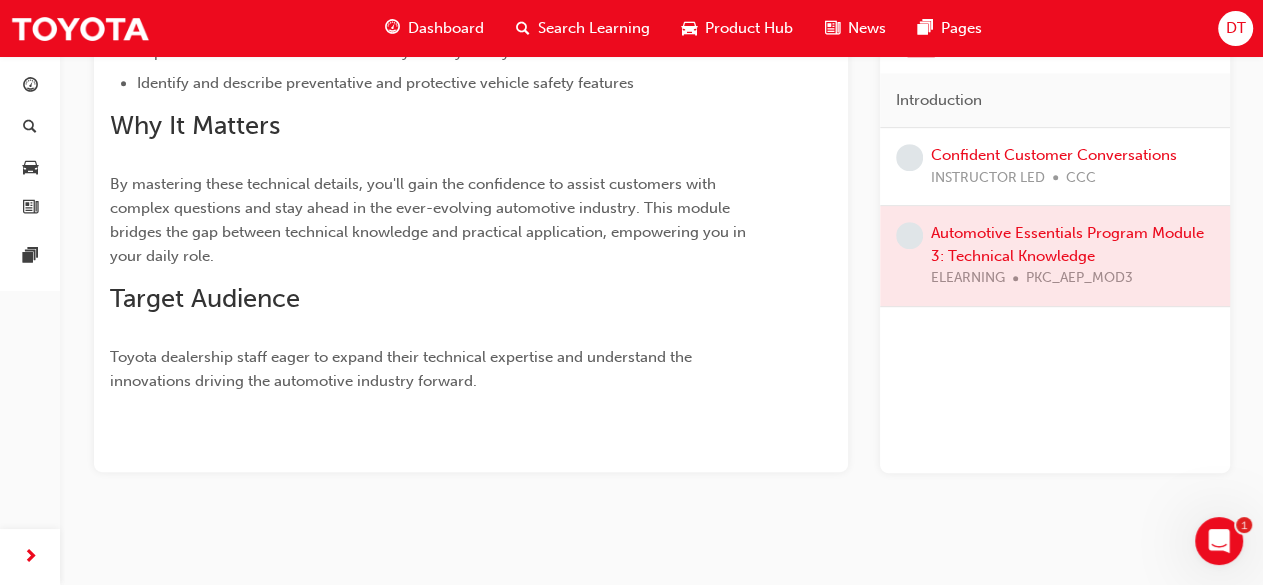 click at bounding box center [1055, 256] 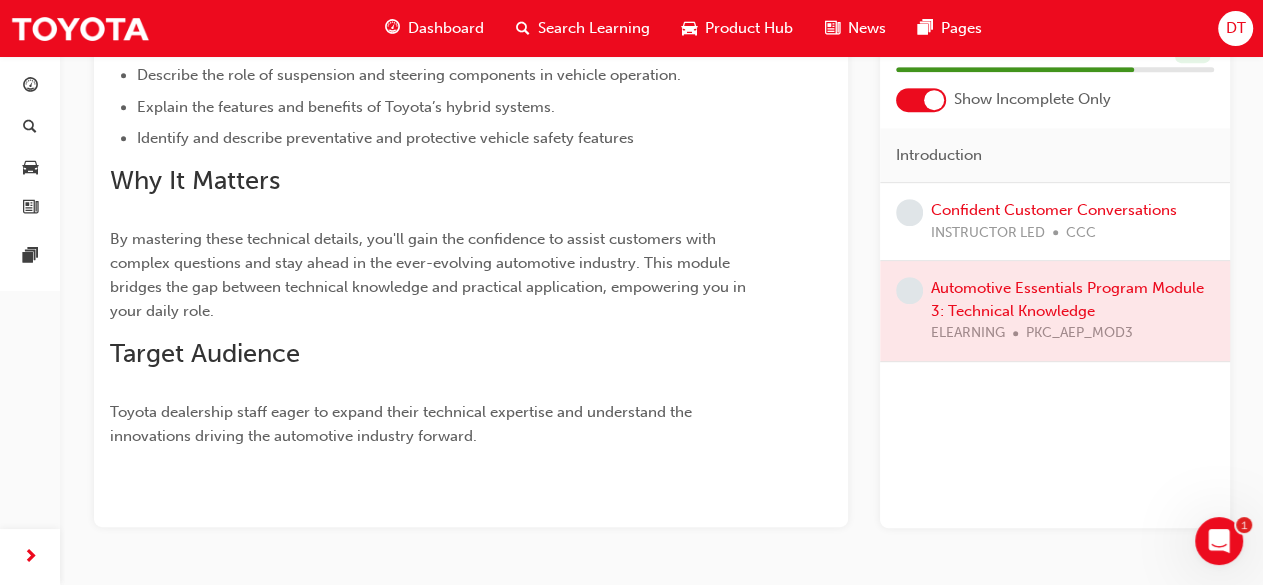 scroll, scrollTop: 311, scrollLeft: 0, axis: vertical 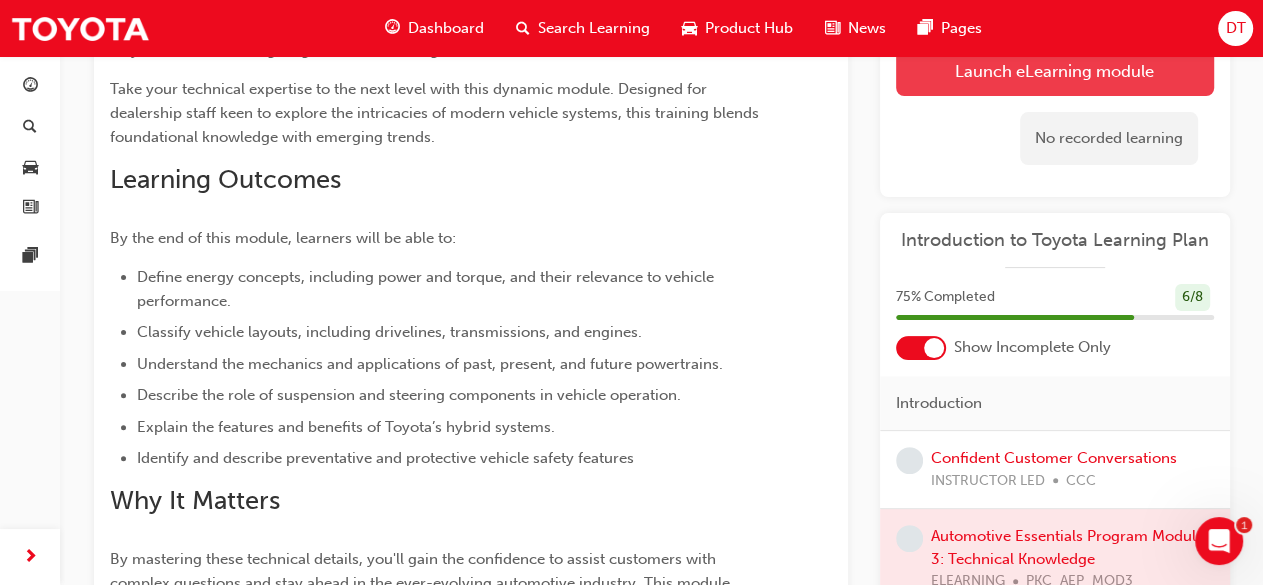 click on "Launch eLearning module" at bounding box center (1055, 71) 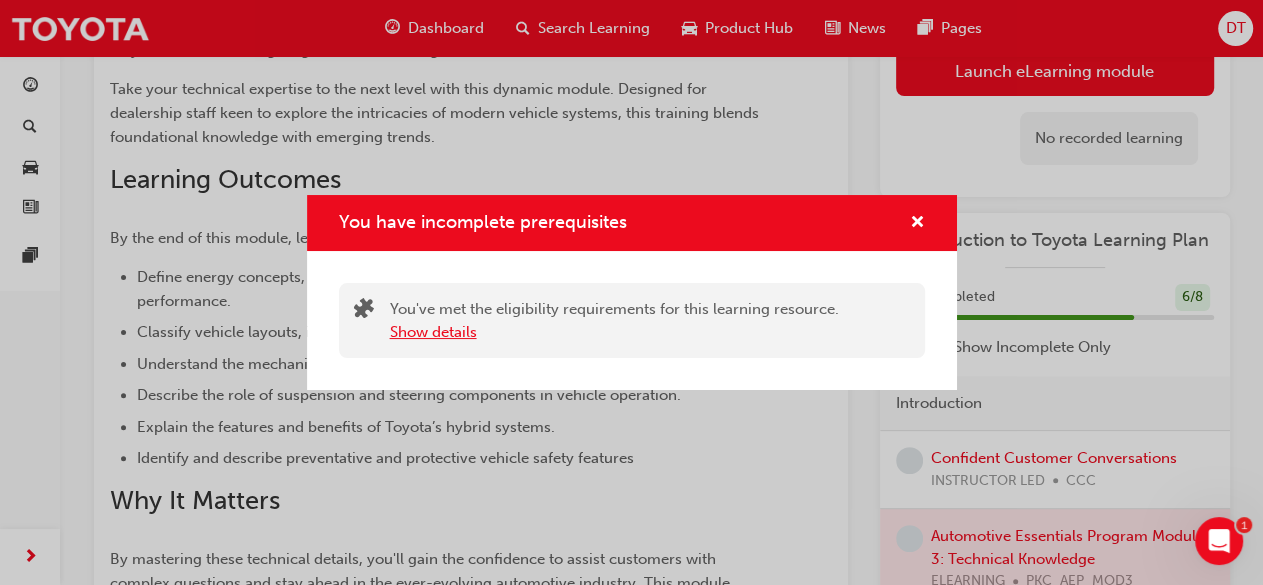 click on "Show details" at bounding box center (433, 332) 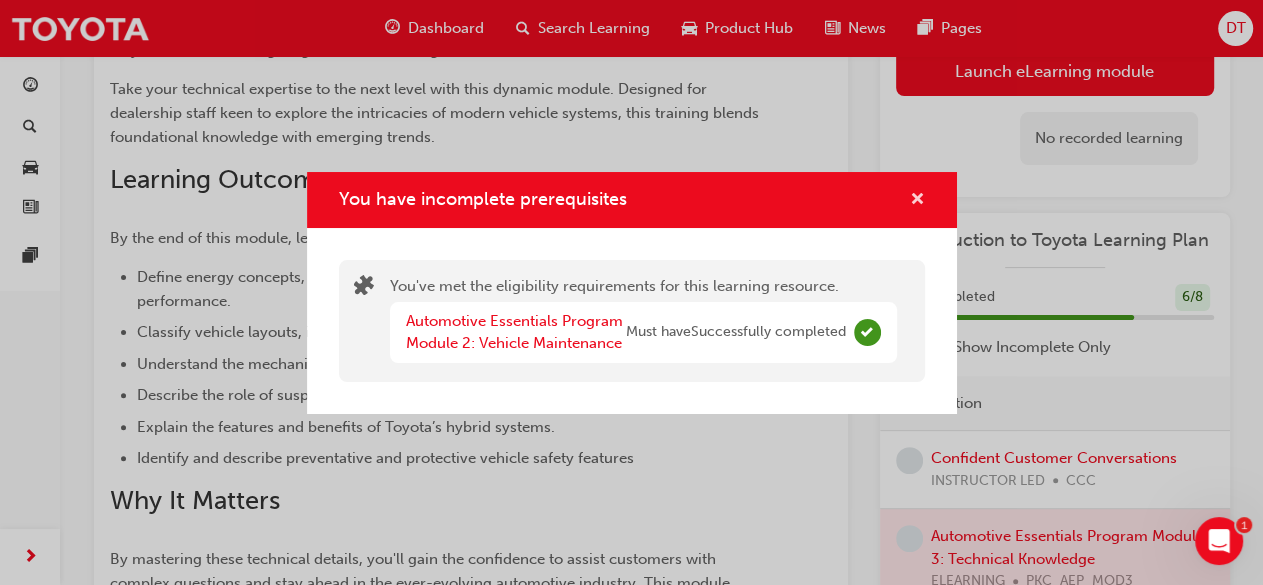 click at bounding box center [917, 201] 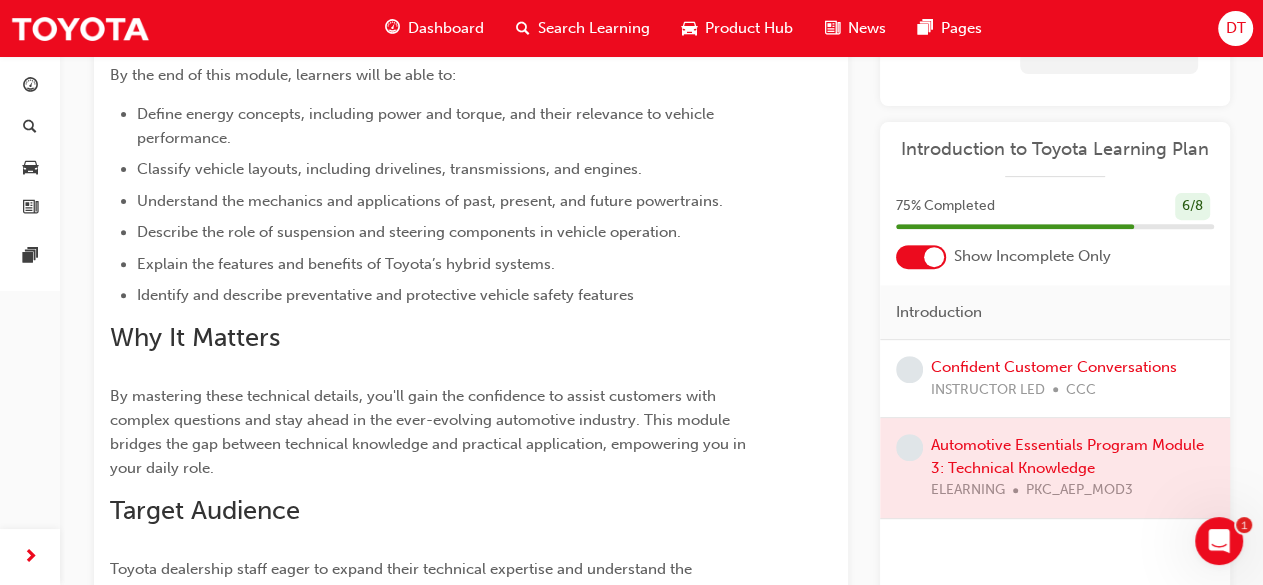 scroll, scrollTop: 561, scrollLeft: 0, axis: vertical 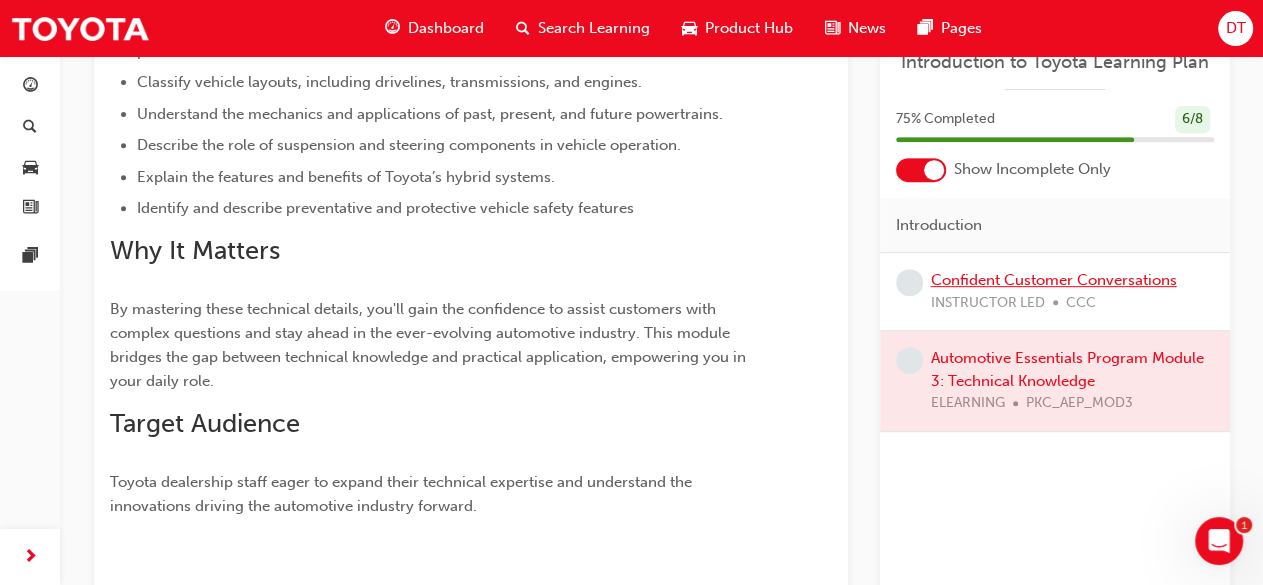 click on "Confident Customer Conversations" at bounding box center [1054, 280] 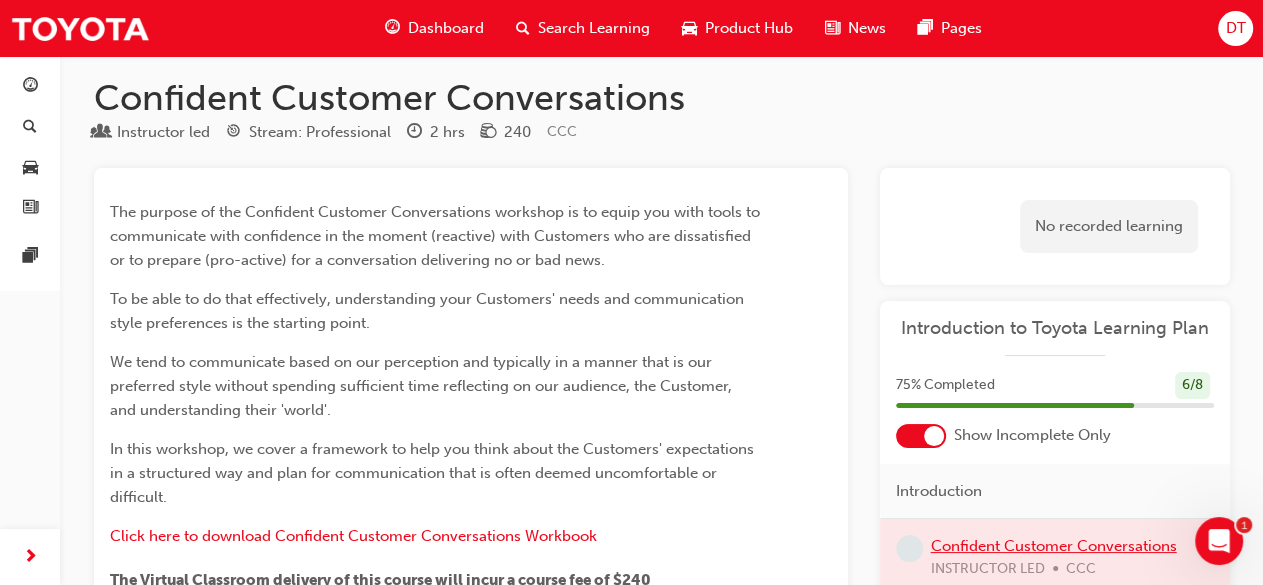 scroll, scrollTop: 0, scrollLeft: 0, axis: both 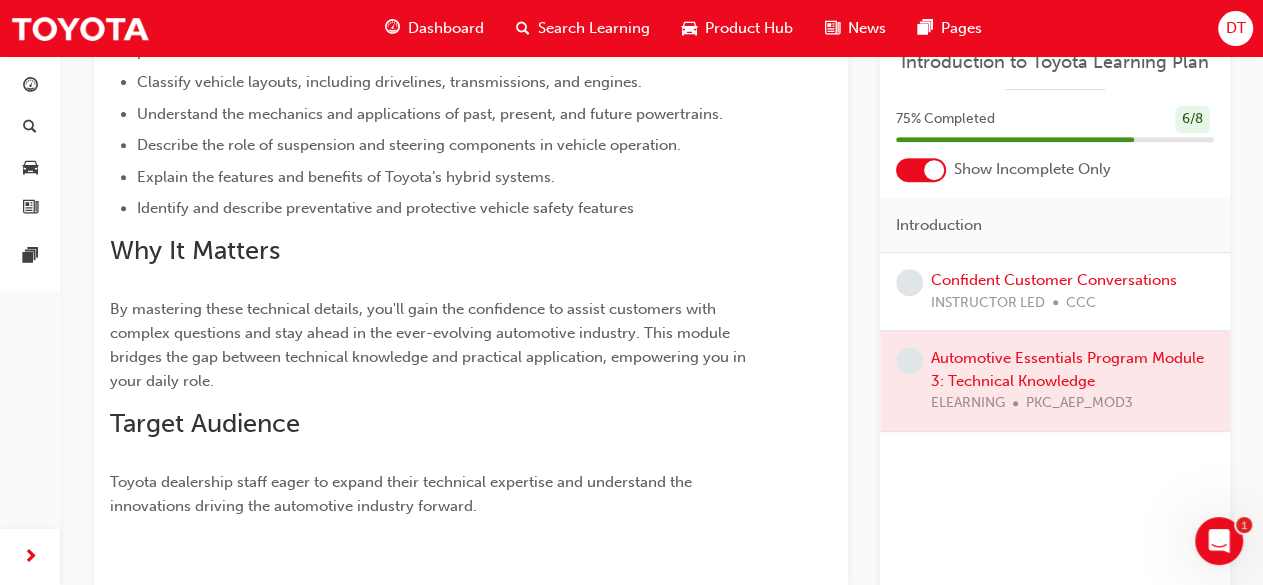 click on "Dashboard" at bounding box center [446, 28] 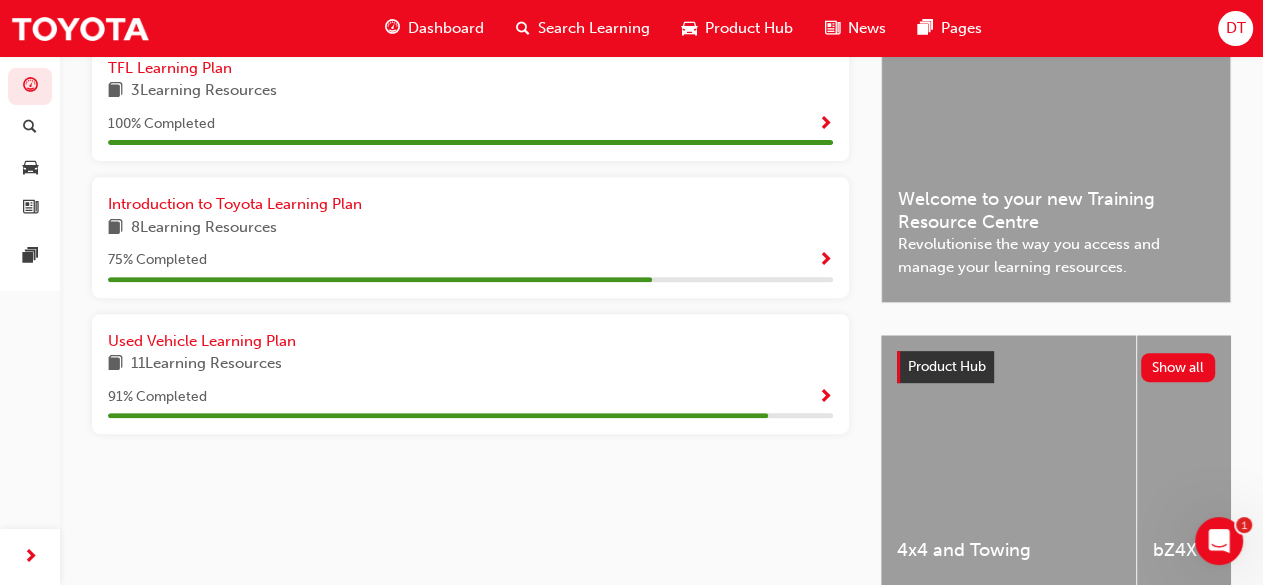 scroll, scrollTop: 561, scrollLeft: 0, axis: vertical 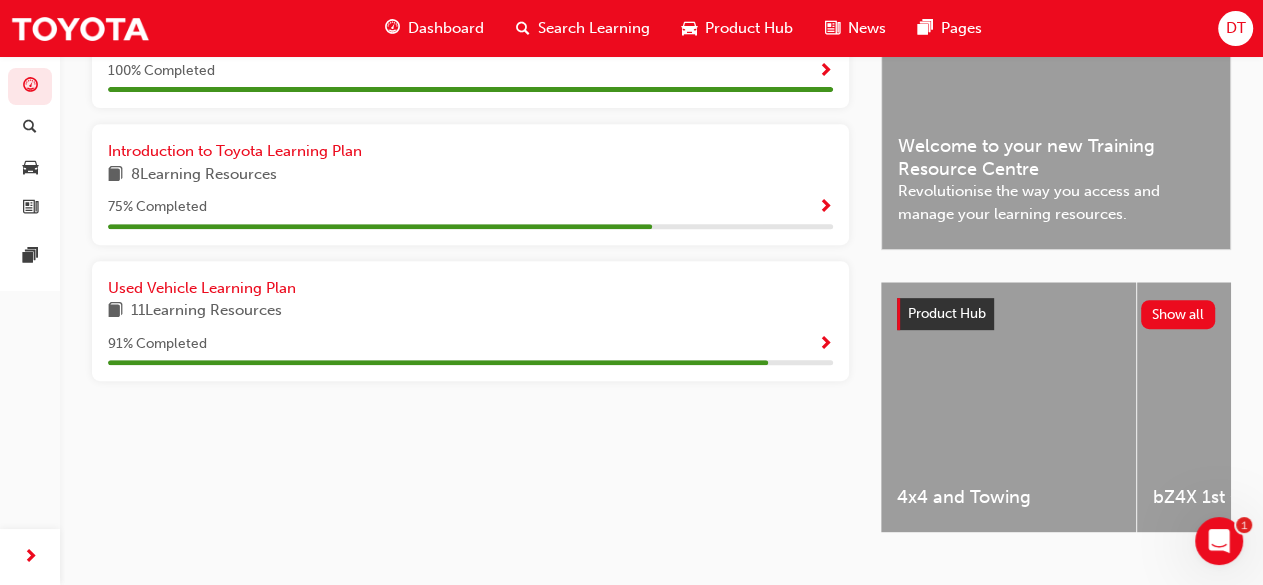 click at bounding box center (825, 208) 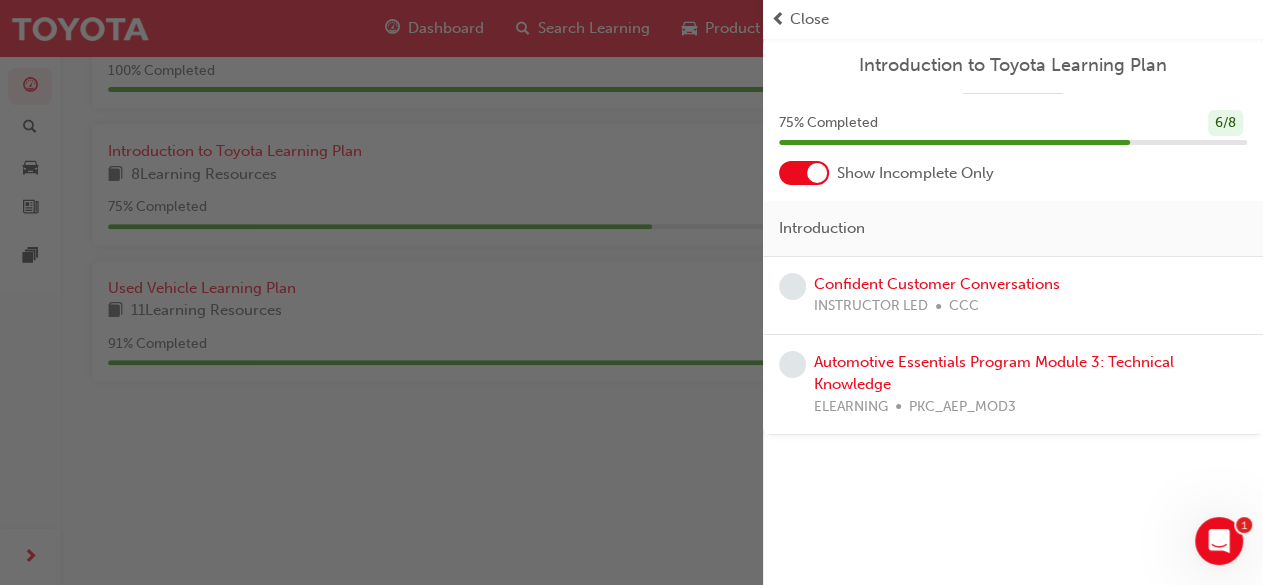 click on "Close" at bounding box center (809, 19) 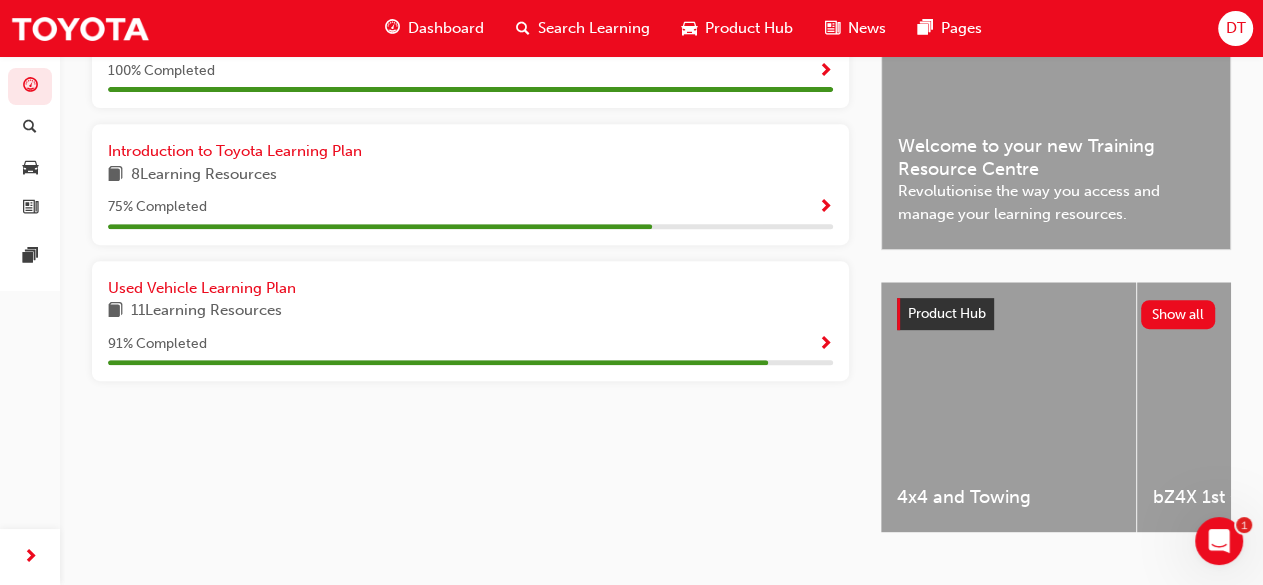 click at bounding box center (825, 345) 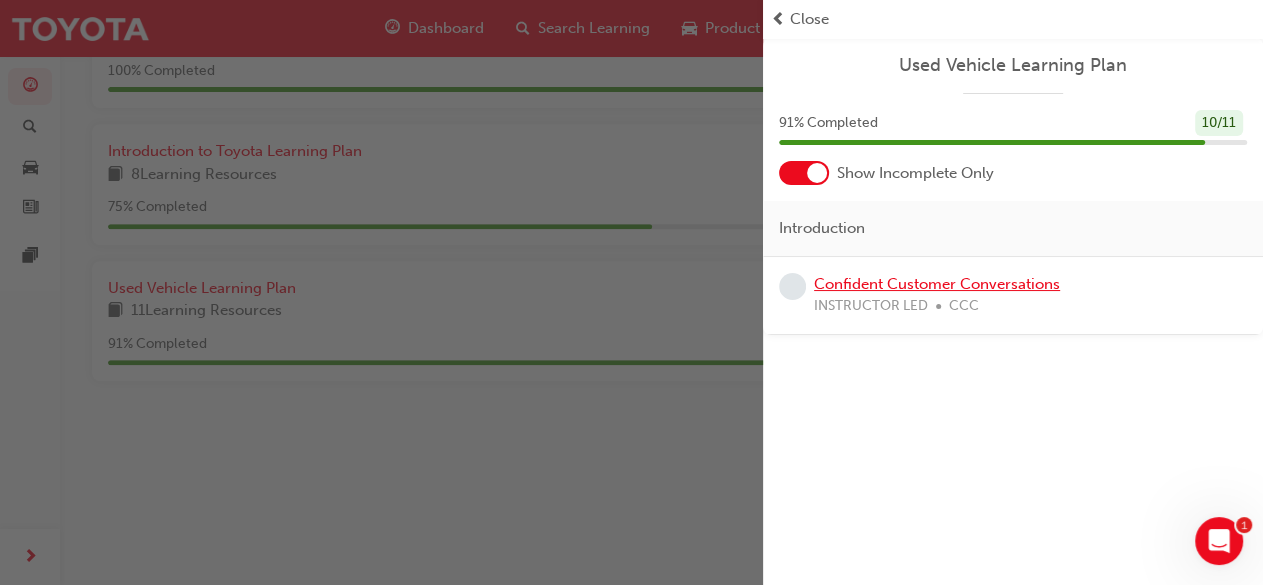 click on "Confident Customer Conversations" at bounding box center [937, 284] 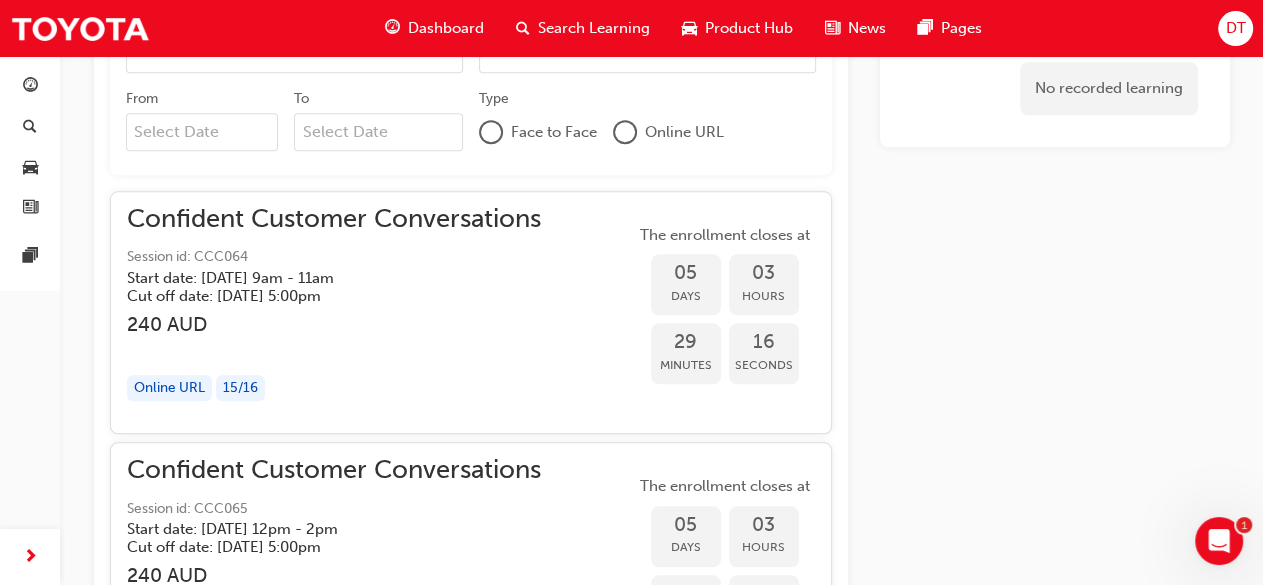 scroll, scrollTop: 1618, scrollLeft: 0, axis: vertical 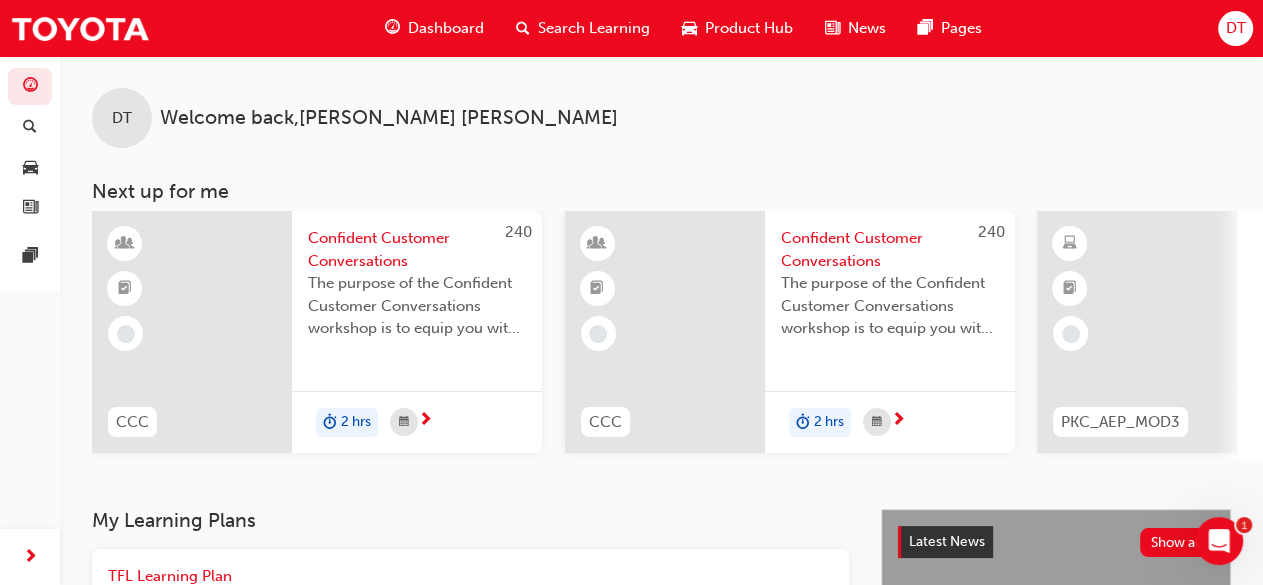 click on "Confident Customer Conversations" at bounding box center [417, 249] 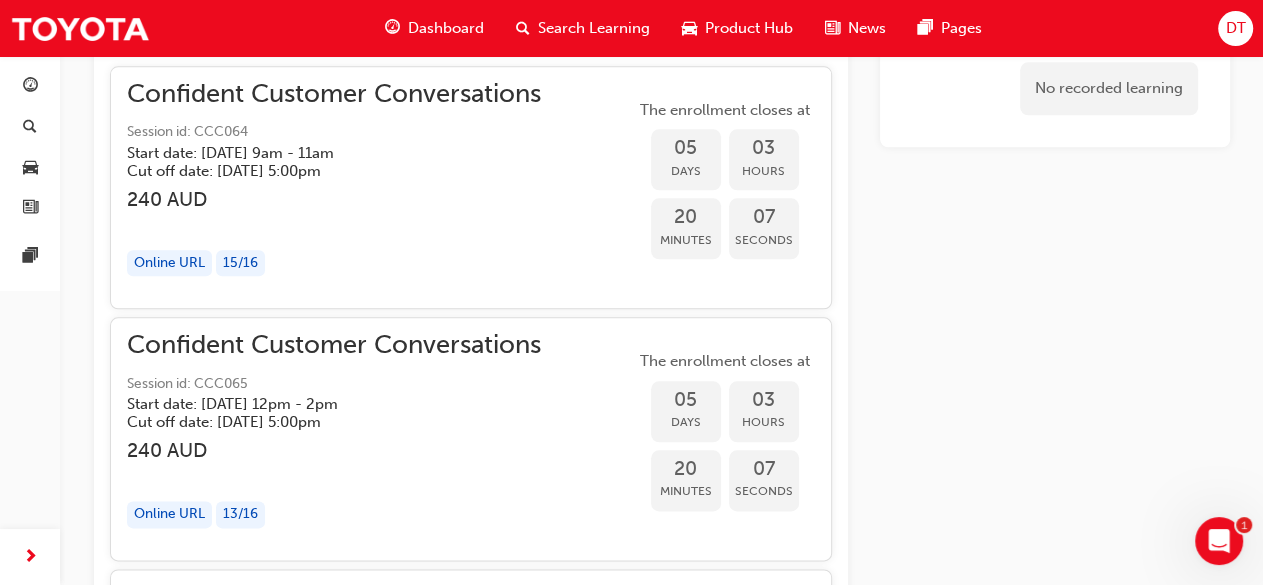 scroll, scrollTop: 1618, scrollLeft: 0, axis: vertical 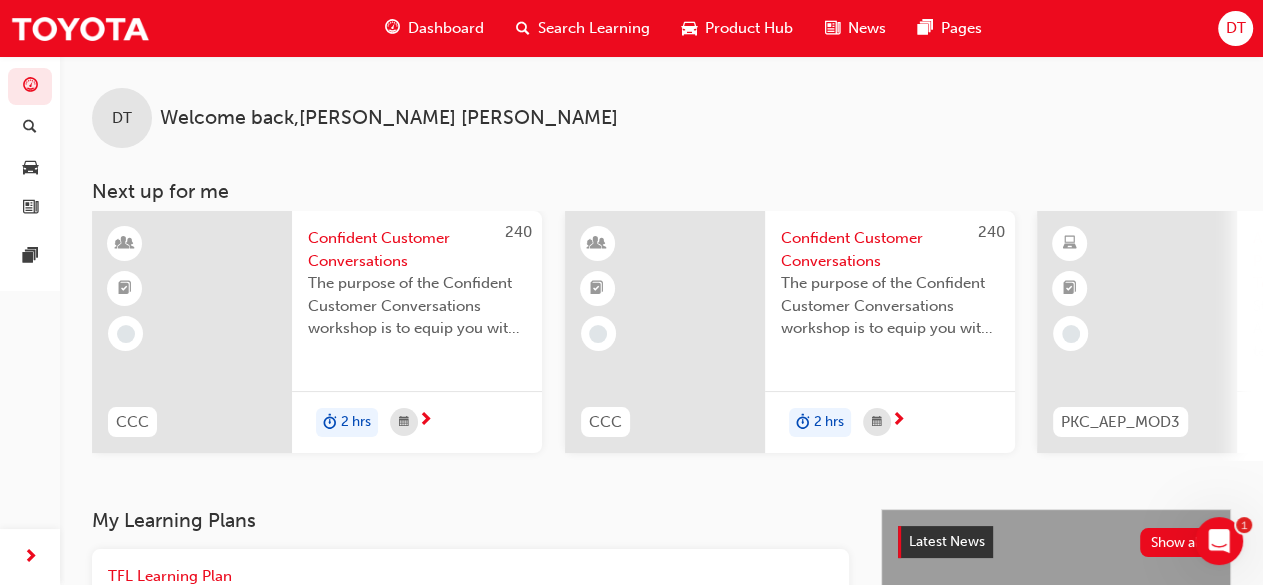 click on "Confident Customer Conversations" at bounding box center [890, 249] 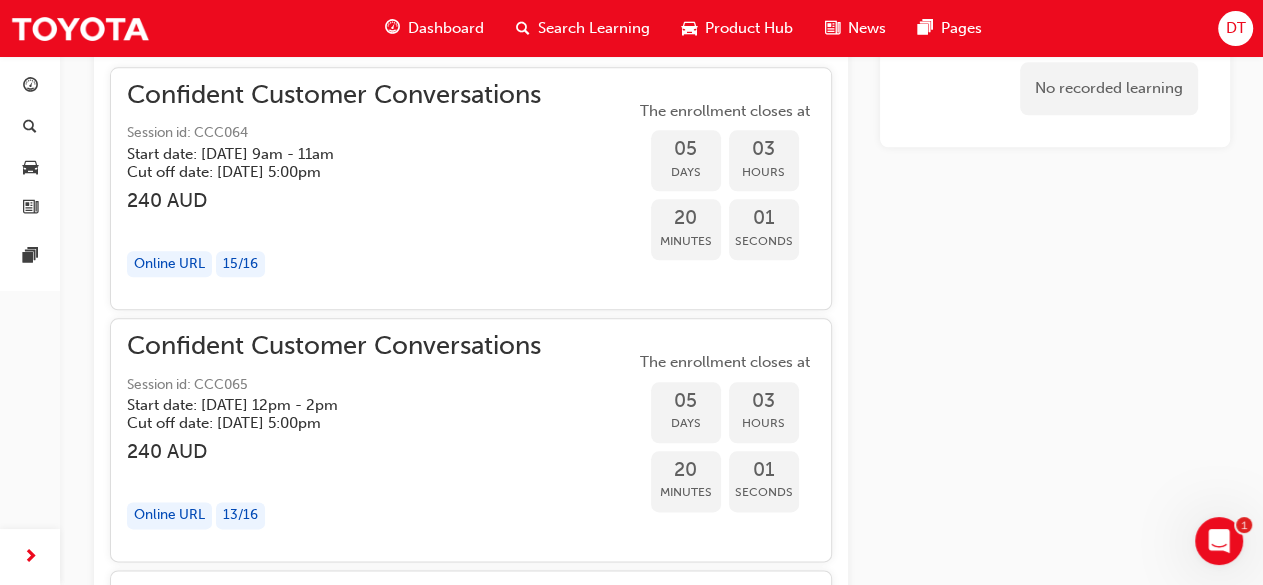 scroll, scrollTop: 1618, scrollLeft: 0, axis: vertical 